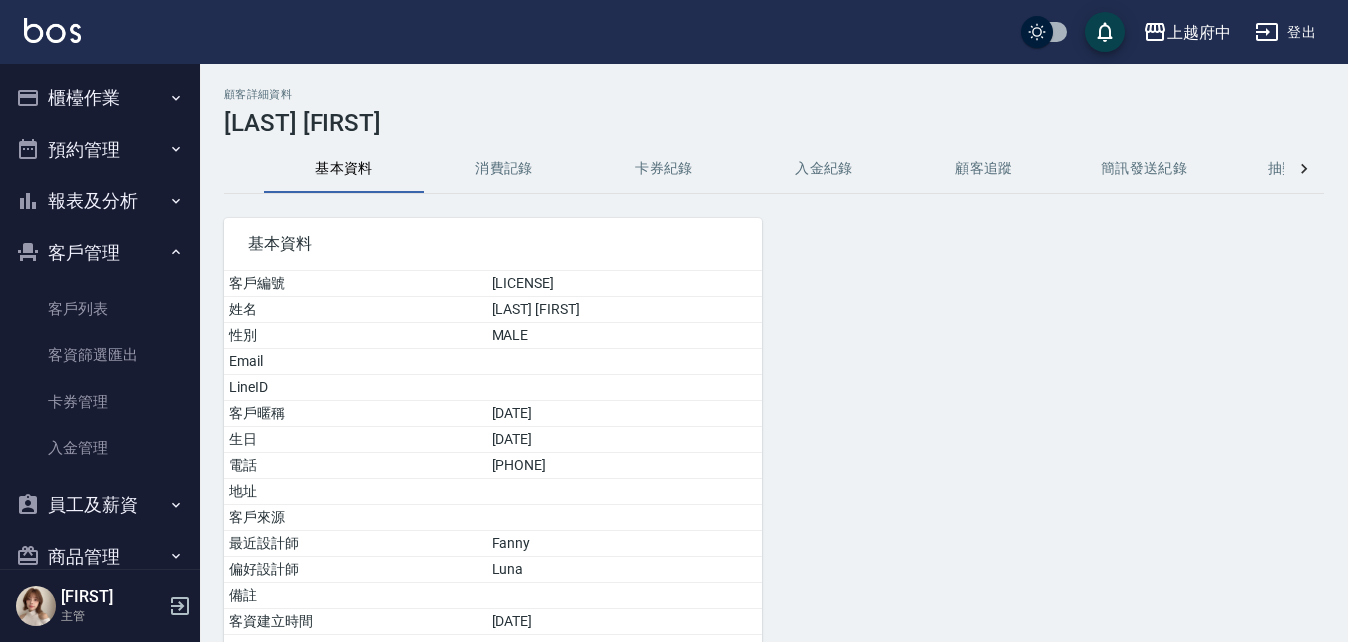 scroll, scrollTop: 0, scrollLeft: 0, axis: both 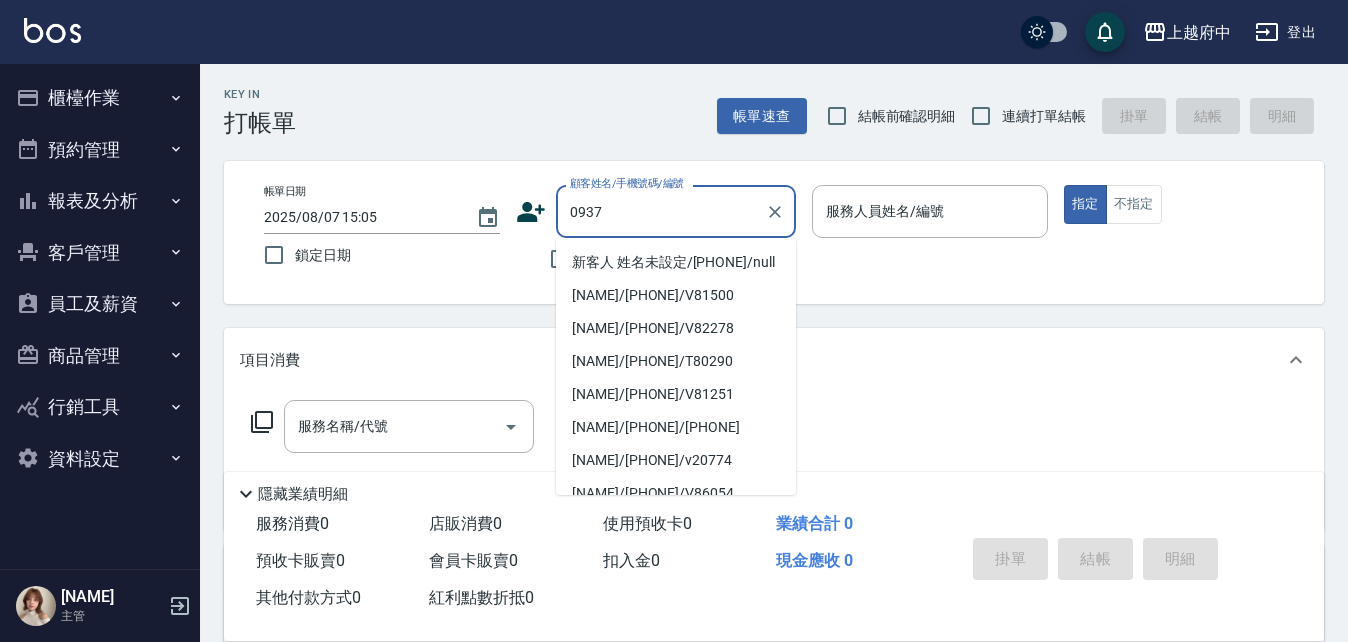 type on "0937" 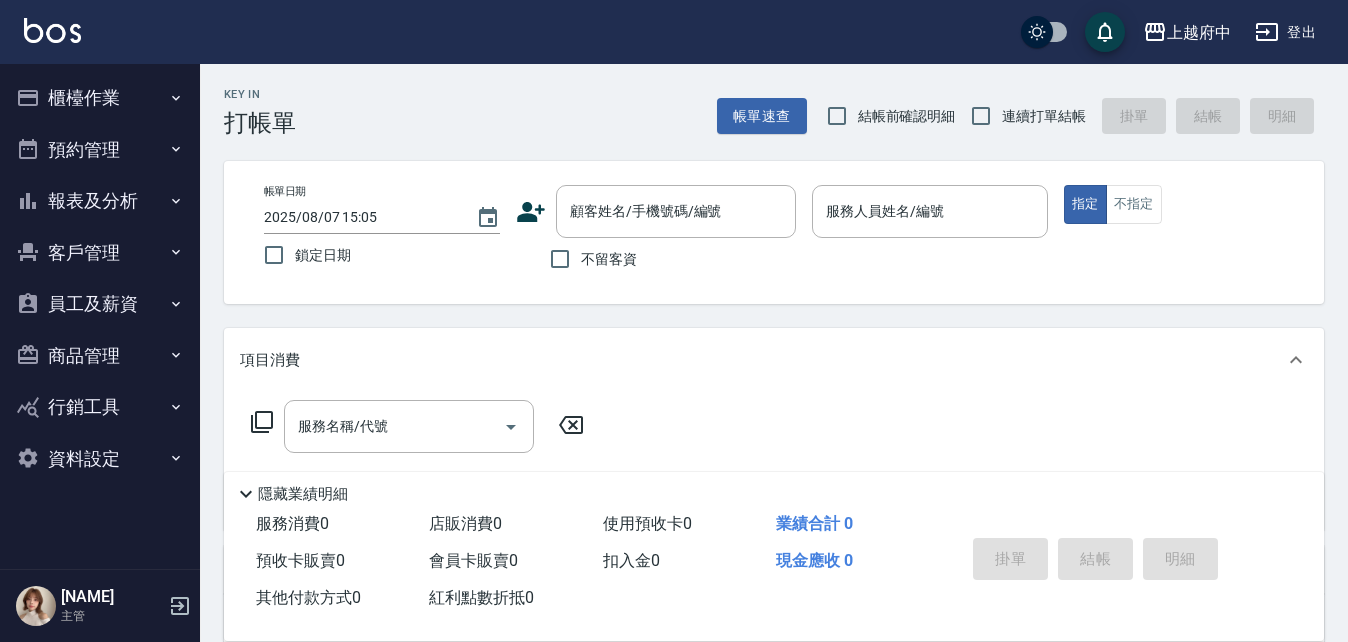 click on "連續打單結帳" at bounding box center [1044, 116] 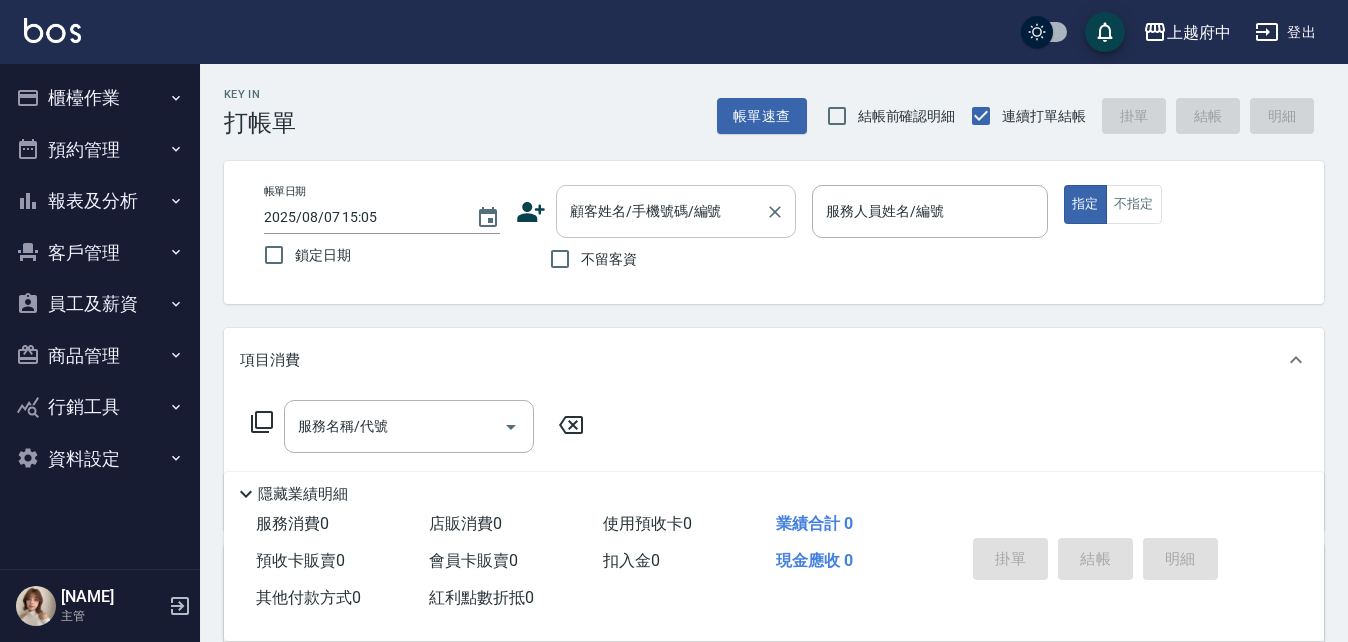 click on "顧客姓名/手機號碼/編號" at bounding box center [661, 211] 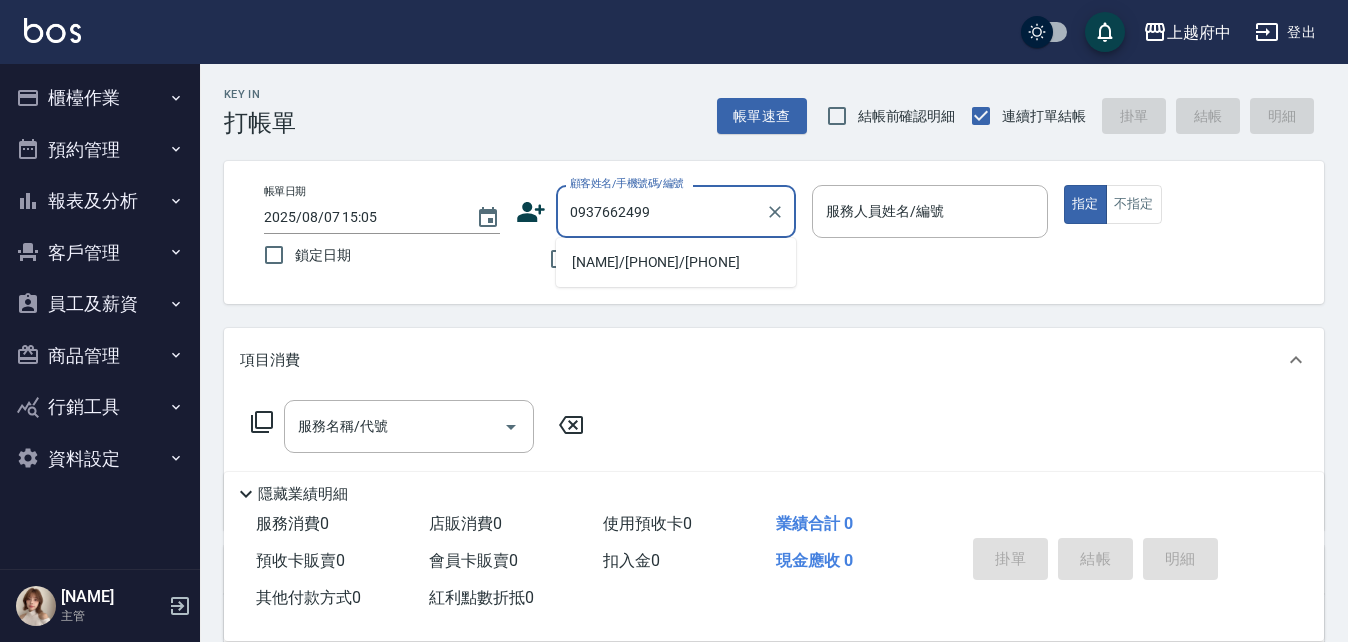 click on "賴宇軒/0937662499/0937662499" at bounding box center (676, 262) 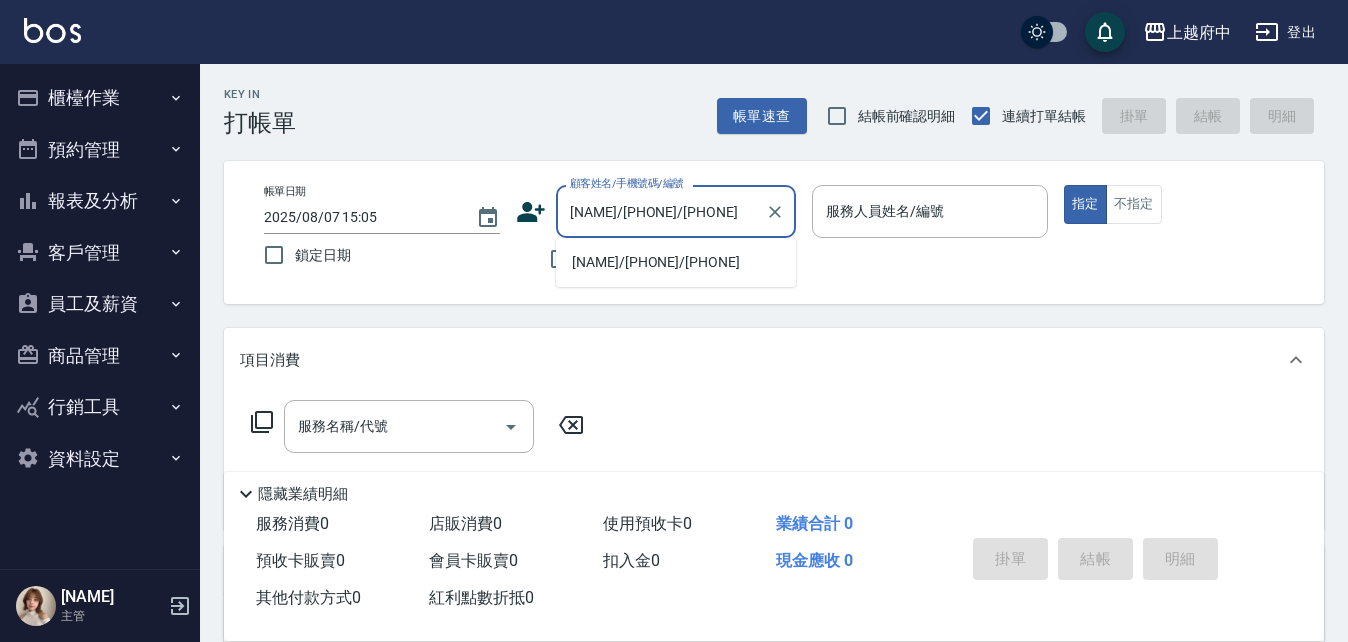 type on "Mona-11" 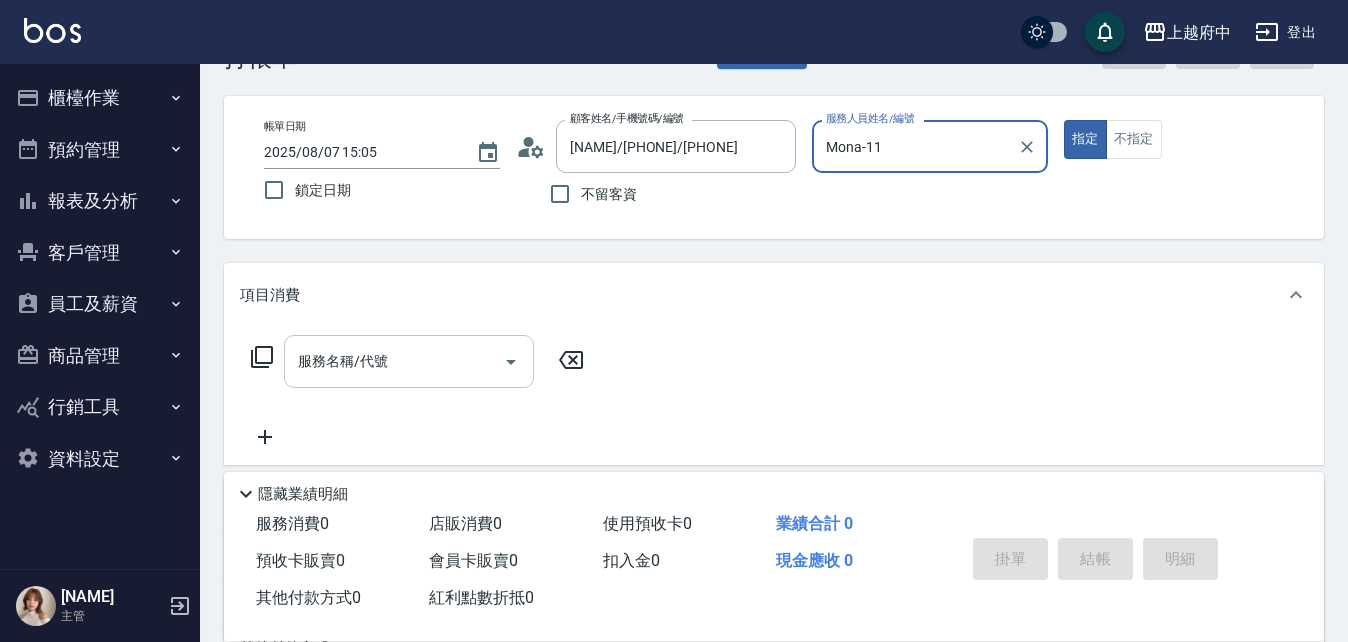 scroll, scrollTop: 100, scrollLeft: 0, axis: vertical 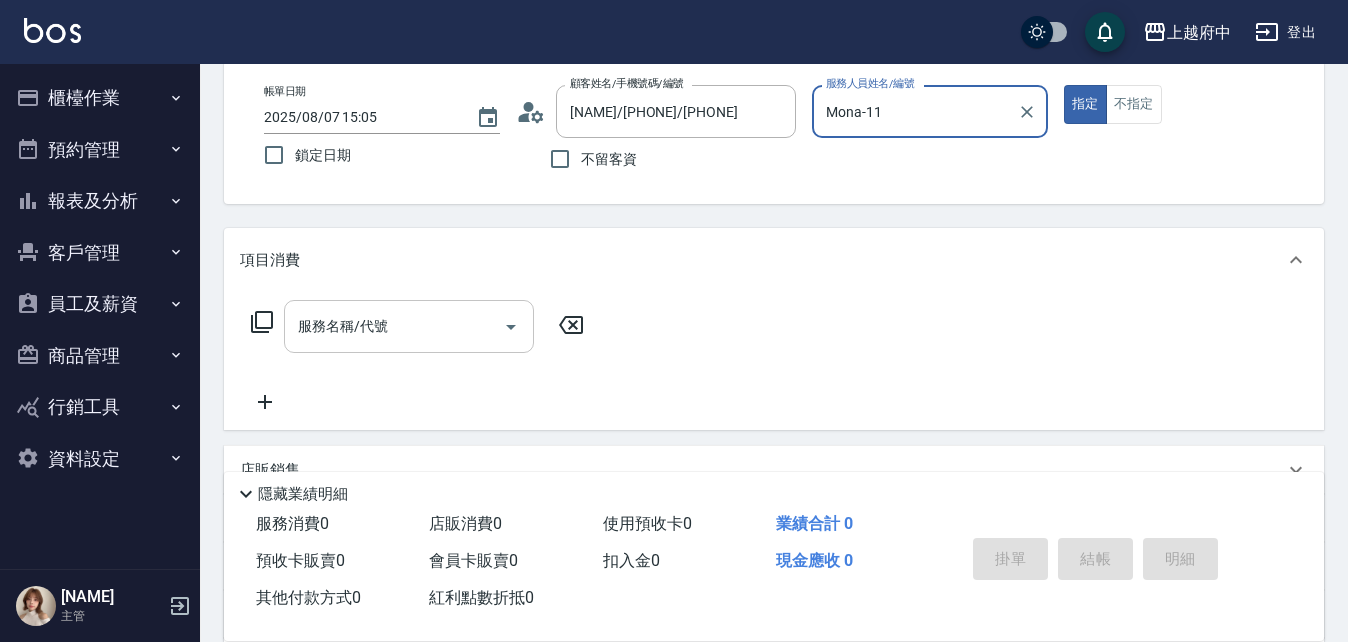 click on "服務名稱/代號" at bounding box center [394, 326] 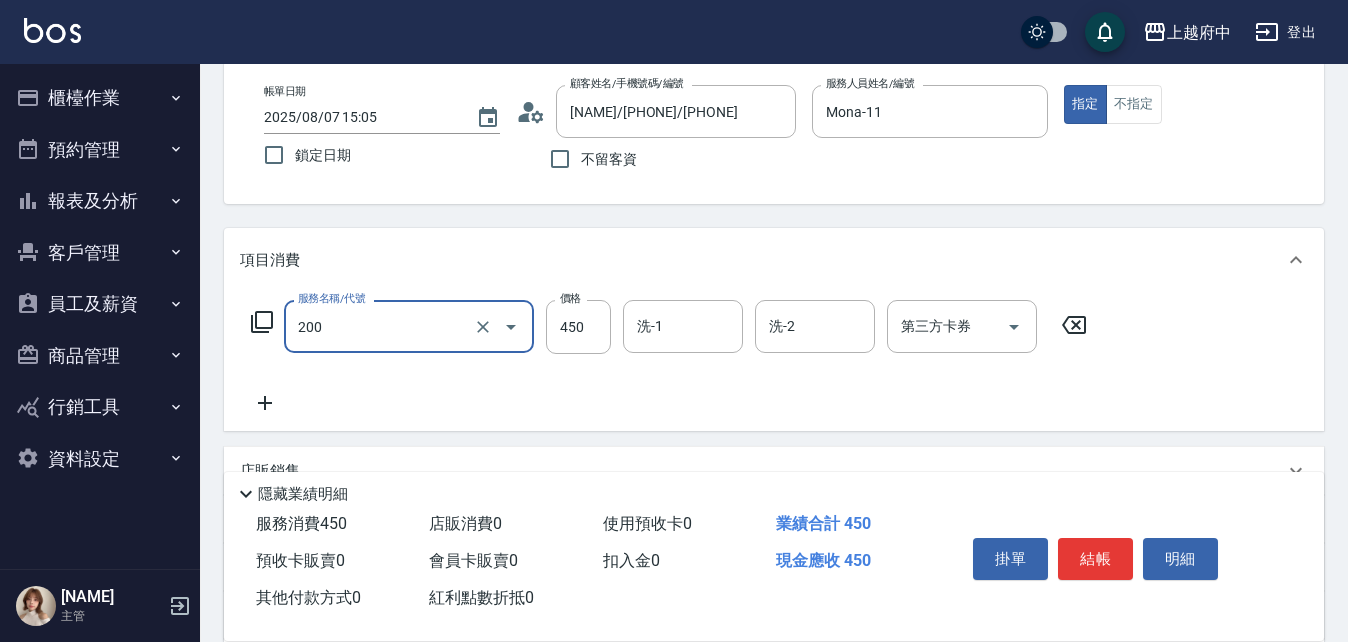 type on "有機洗髮(200)" 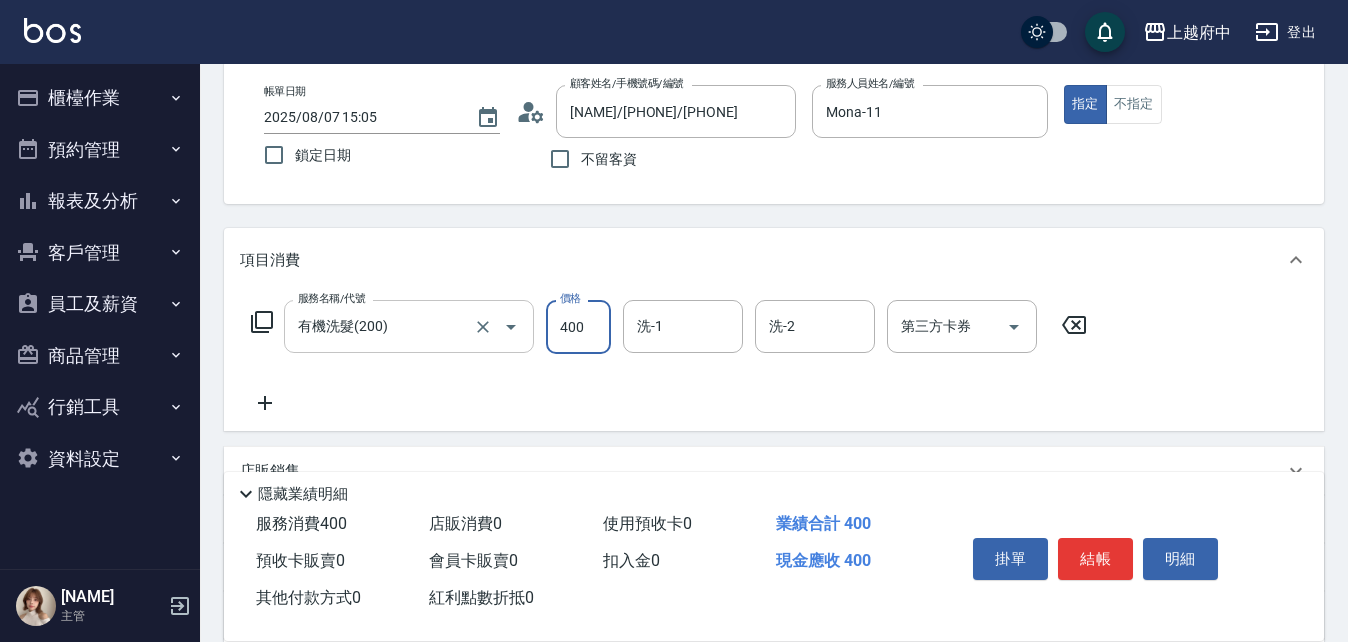 type on "400" 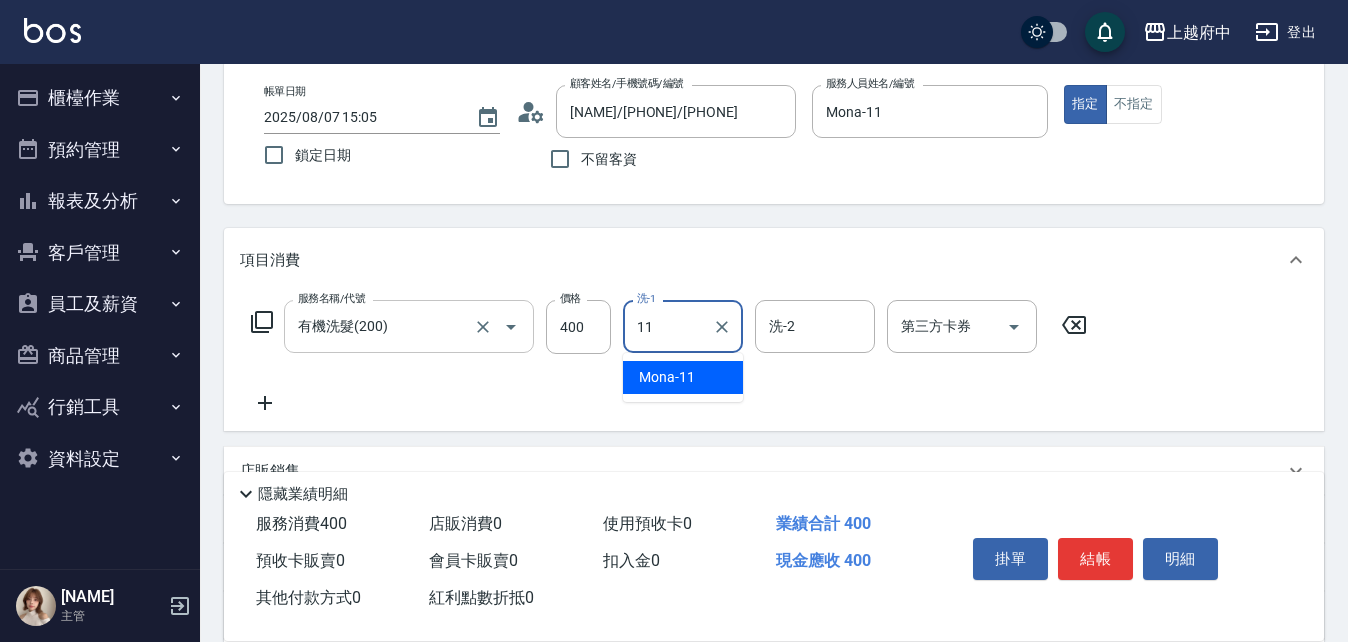 type on "Mona-11" 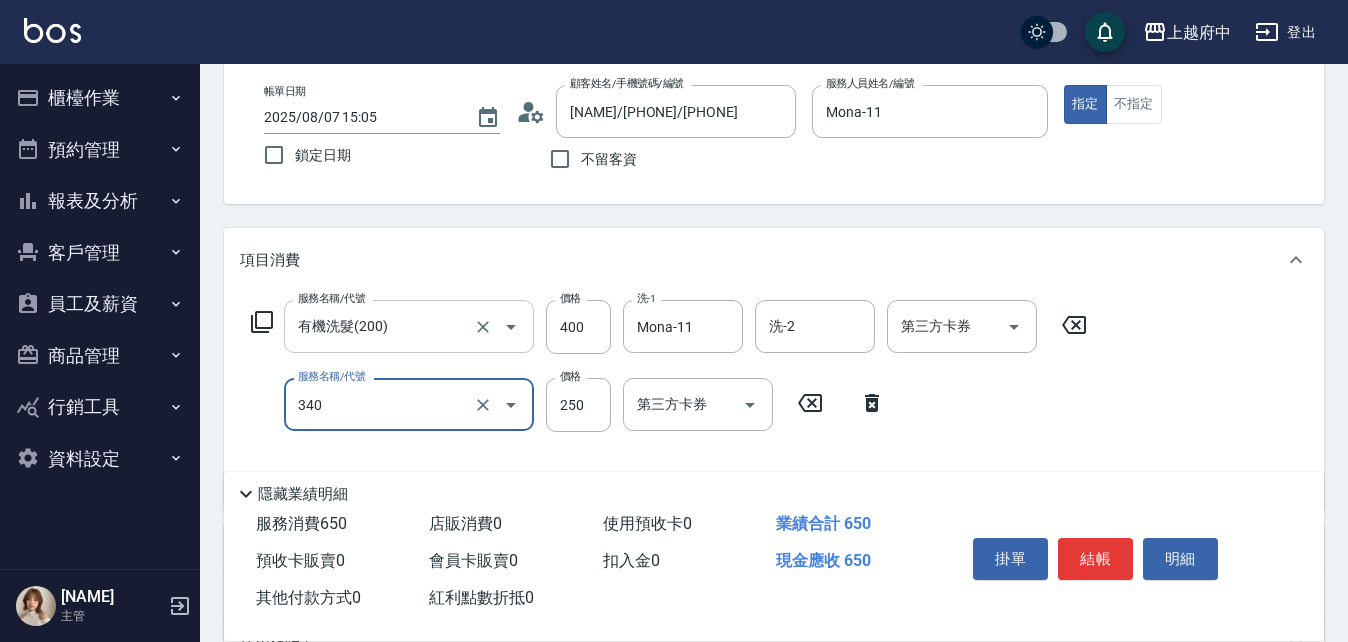 type on "剪髮(340)" 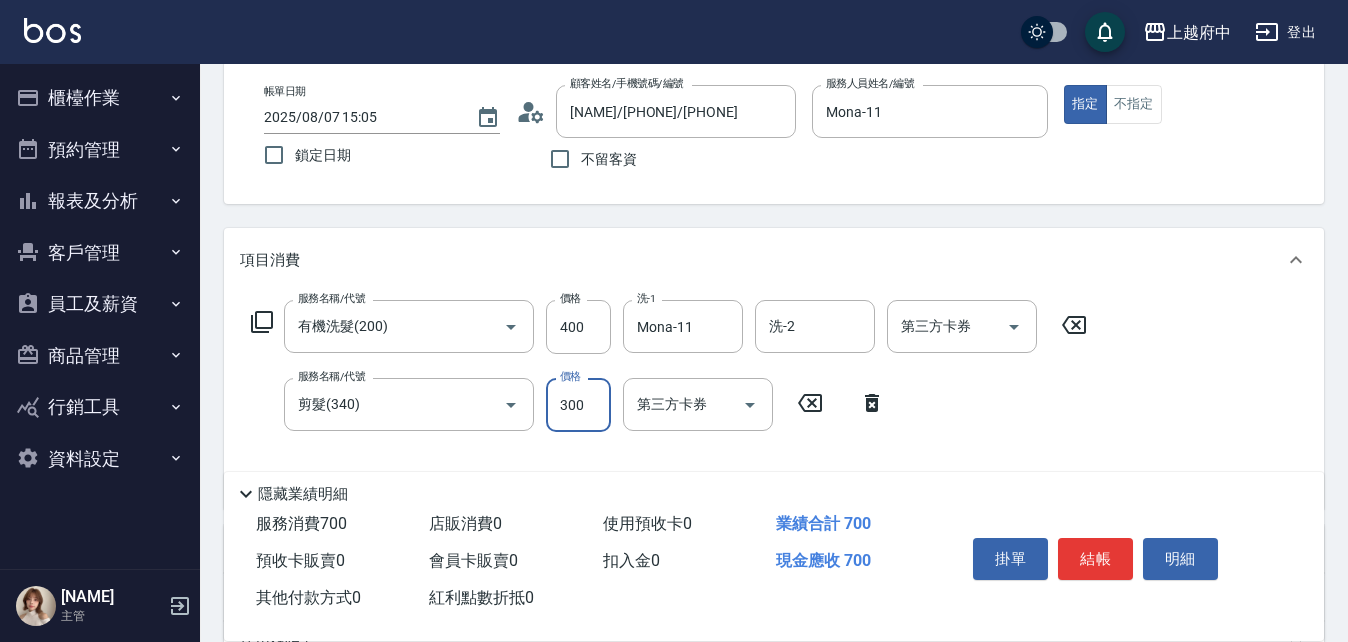 type on "300" 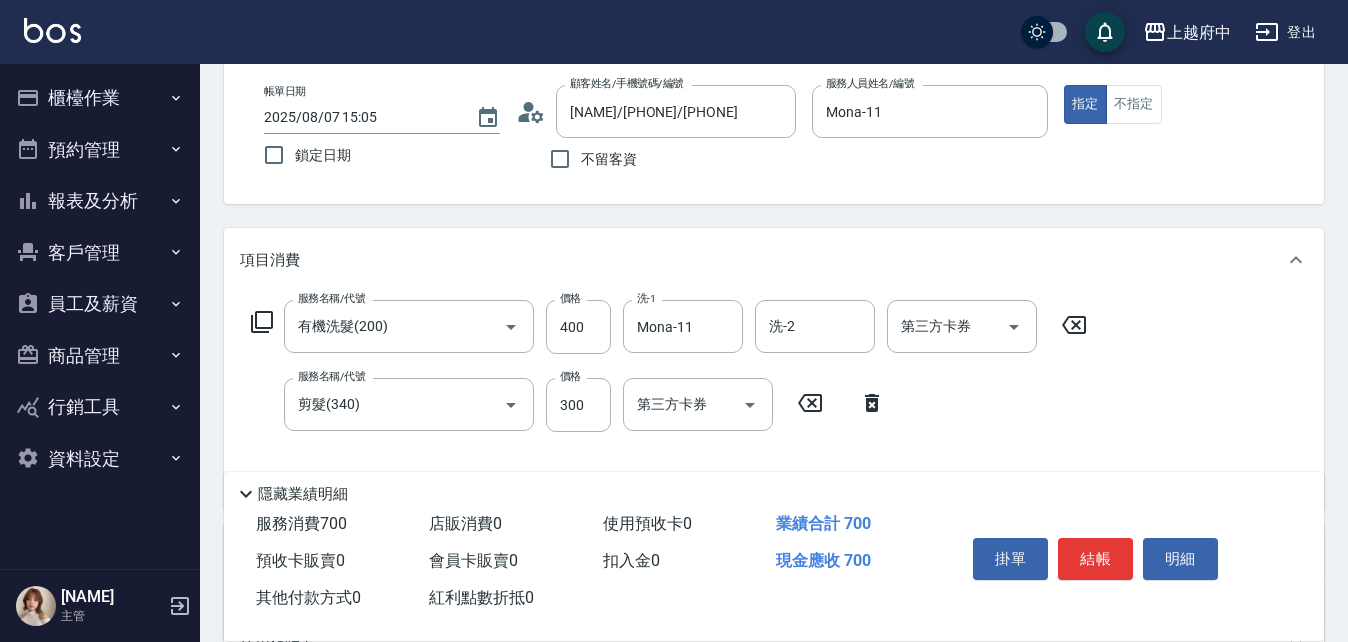click on "Key In 打帳單 帳單速查 結帳前確認明細 連續打單結帳 掛單 結帳 明細 帳單日期 2025/08/07 14:52 鎖定日期 顧客姓名/手機號碼/編號 賴宇軒/0937662499/0937662499 顧客姓名/手機號碼/編號 不留客資 服務人員姓名/編號 Mona-11 服務人員姓名/編號 指定 不指定 項目消費 服務名稱/代號 有機洗髮(200) 服務名稱/代號 價格 400 價格 洗-1 Mona-11 洗-1 洗-2 洗-2 第三方卡券 第三方卡券 服務名稱/代號 剪髮(340) 服務名稱/代號 價格 300 價格 第三方卡券 第三方卡券 店販銷售 服務人員姓名/編號 服務人員姓名/編號 商品代號/名稱 商品代號/名稱 預收卡販賣 卡券名稱/代號 卡券名稱/代號 使用預收卡 卡券代號/名稱 卡券代號/名稱 其他付款方式 入金可用餘額: 0 其他付款方式 其他付款方式 入金剩餘： 0元 異動入金 備註及來源 備註 備註 訂單來源 ​ 訂單來源 隱藏業績明細 服務消費  700 店販消費  0 0" at bounding box center [774, 460] 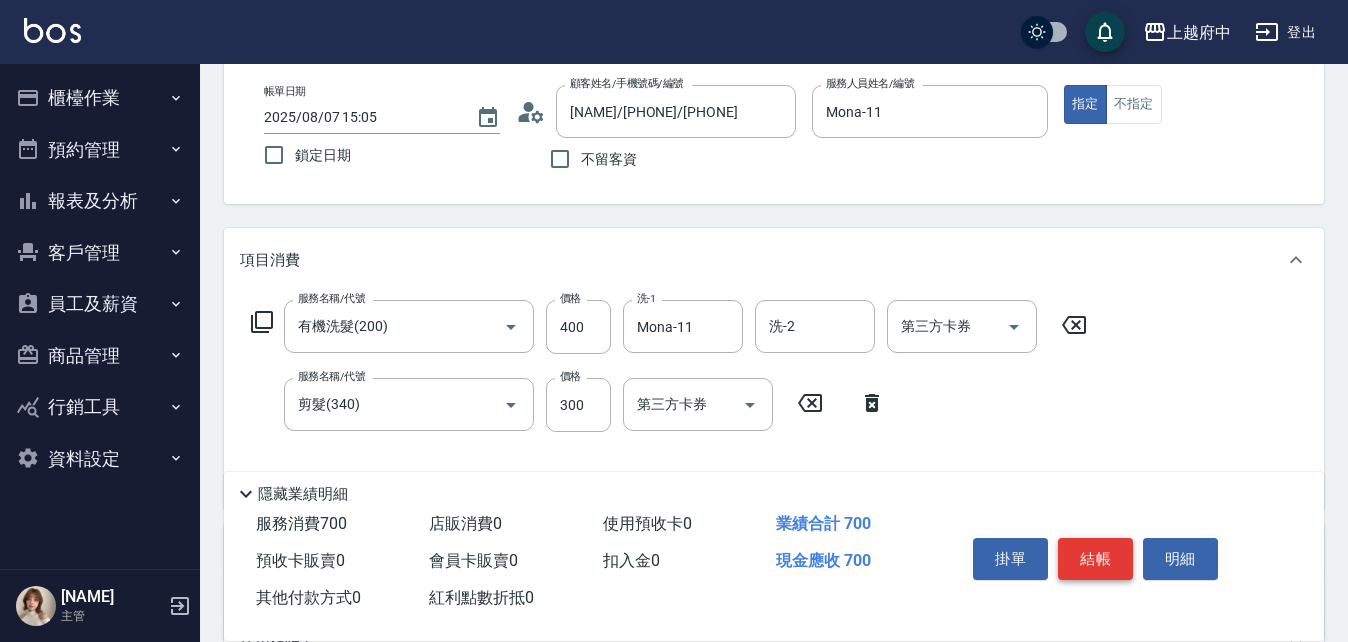 click on "結帳" at bounding box center (1095, 559) 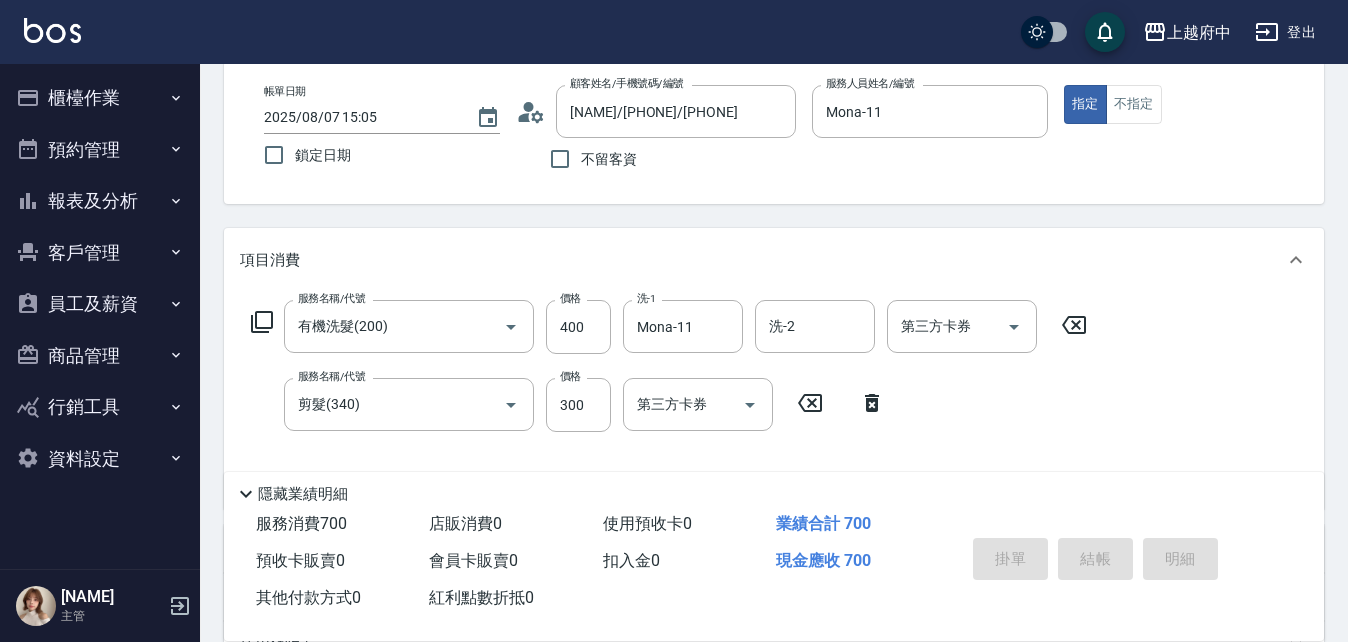 type on "2025/08/07 14:53" 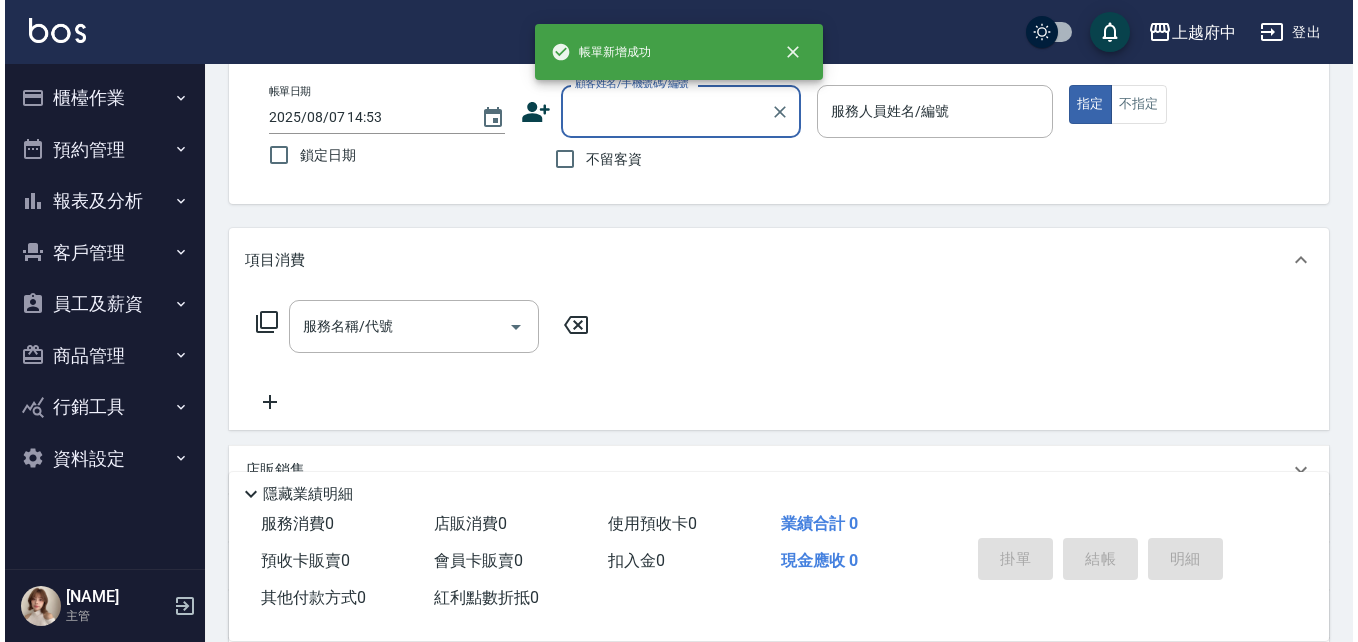 scroll, scrollTop: 0, scrollLeft: 0, axis: both 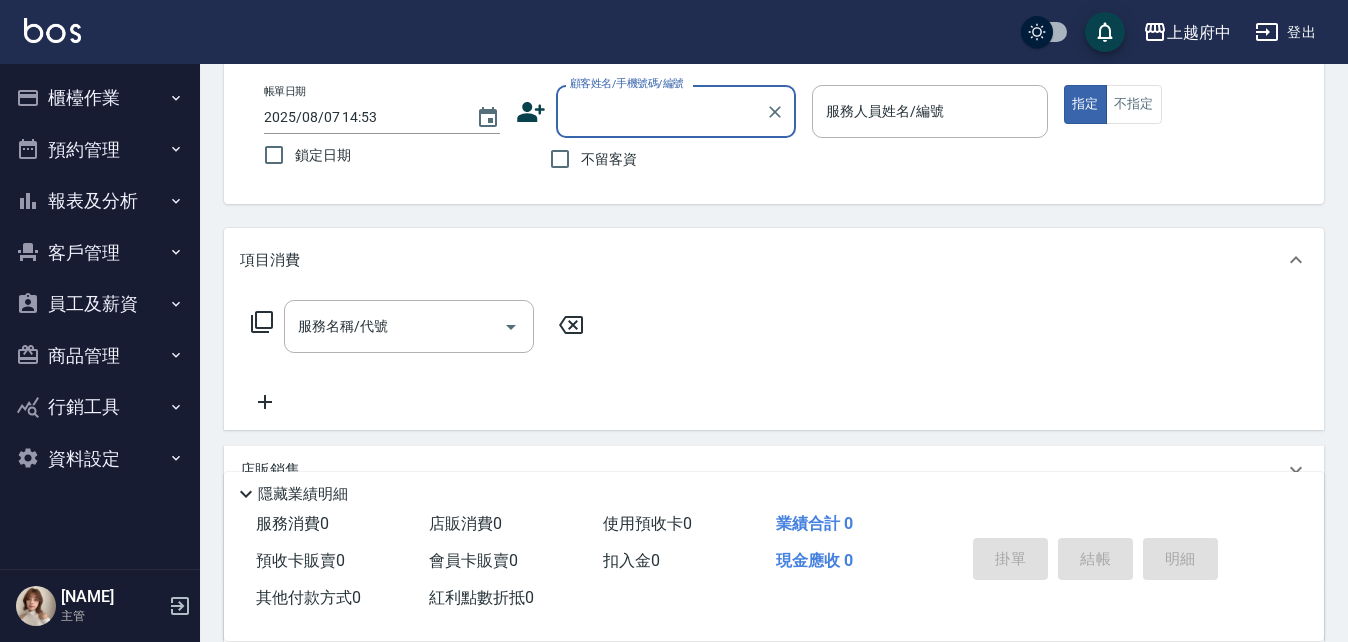click 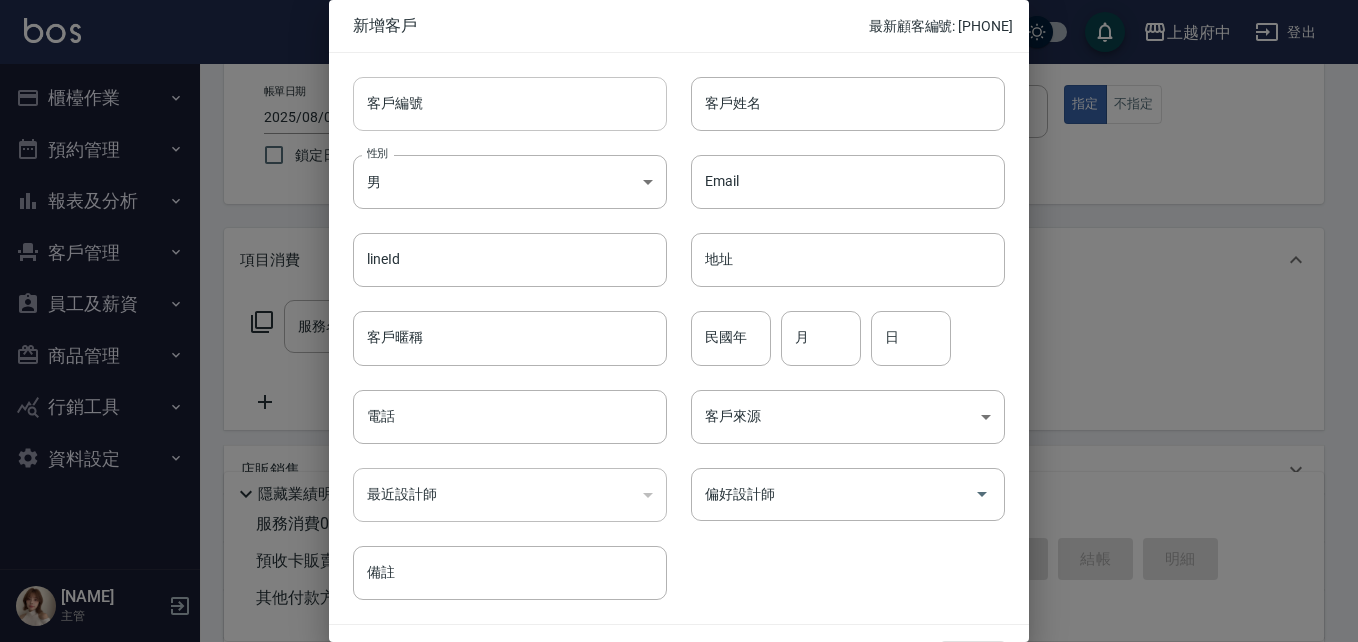 click on "客戶編號" at bounding box center [510, 104] 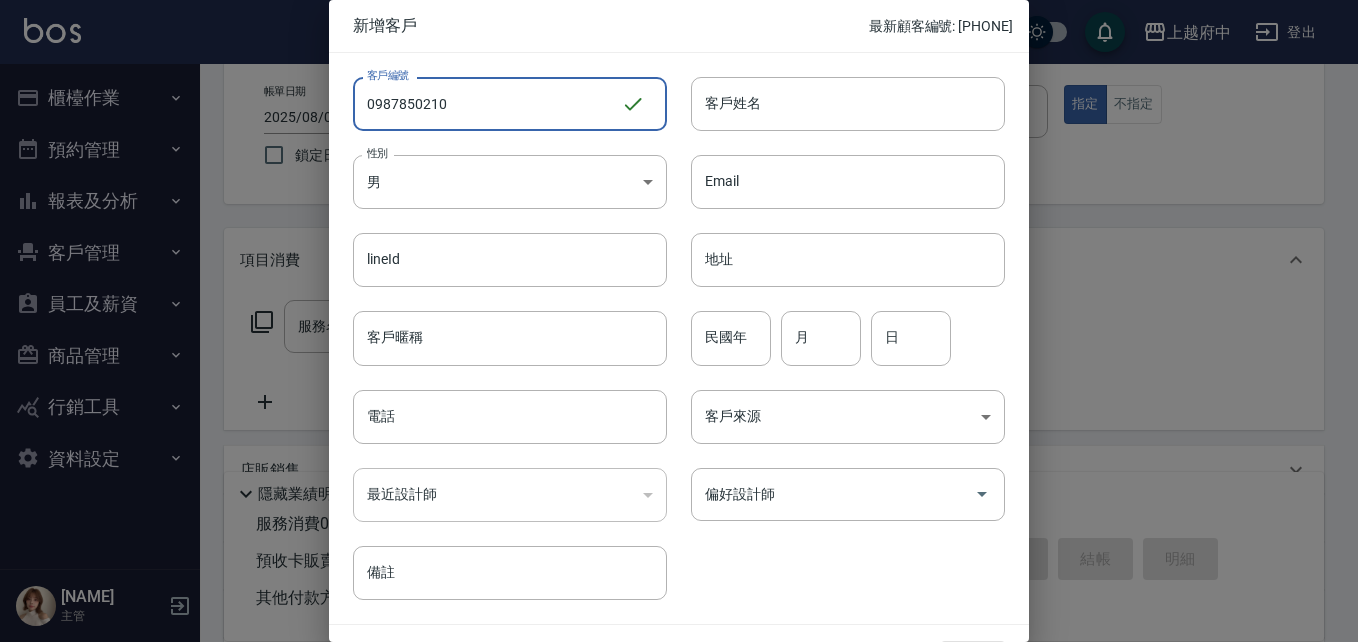 click on "[PHONE]" at bounding box center (487, 104) 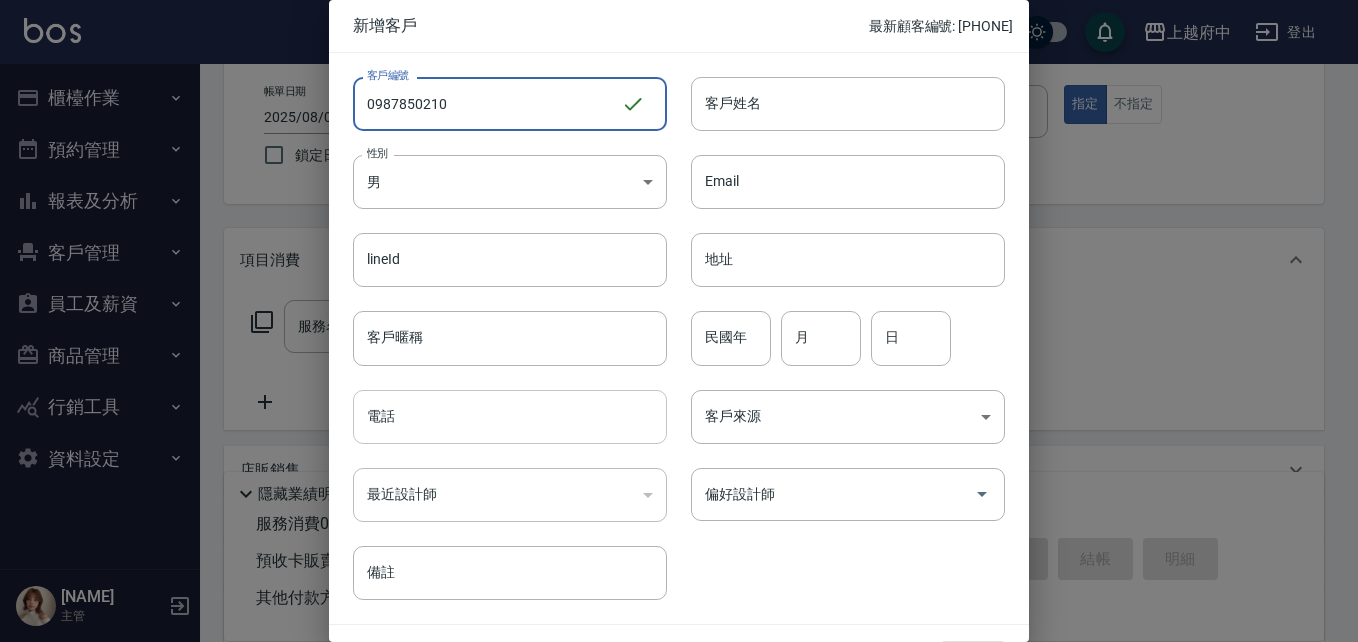 type on "[PHONE]" 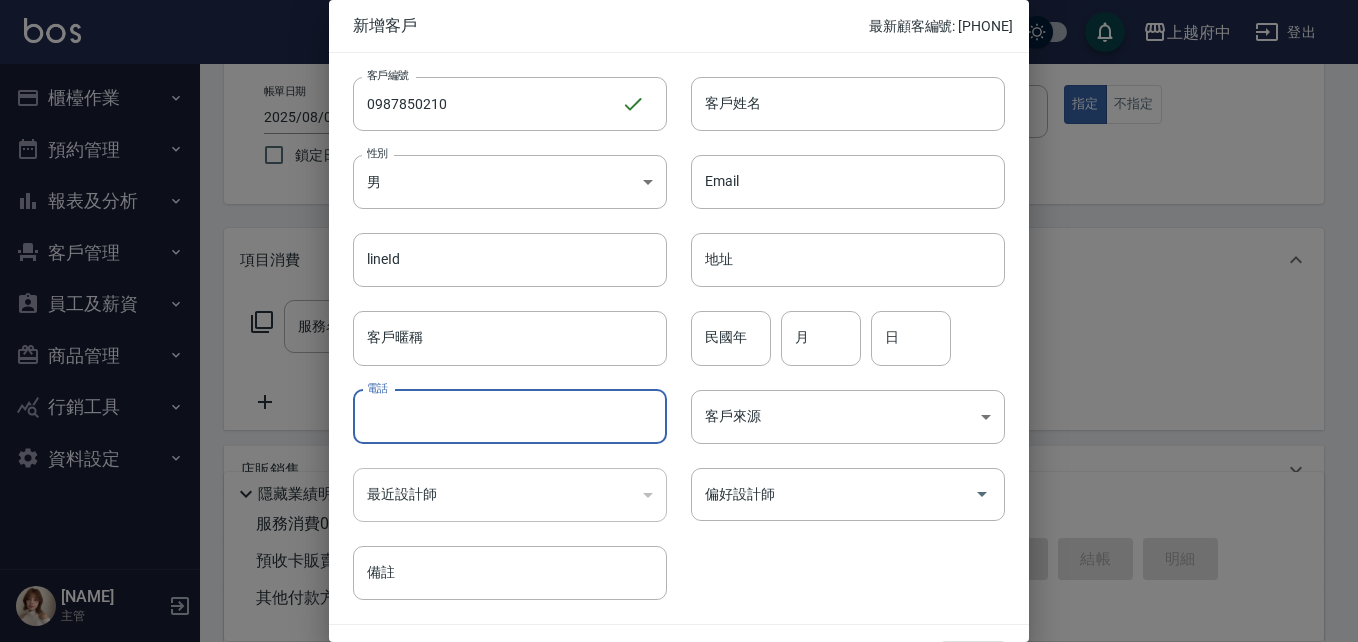 click on "電話" at bounding box center [510, 417] 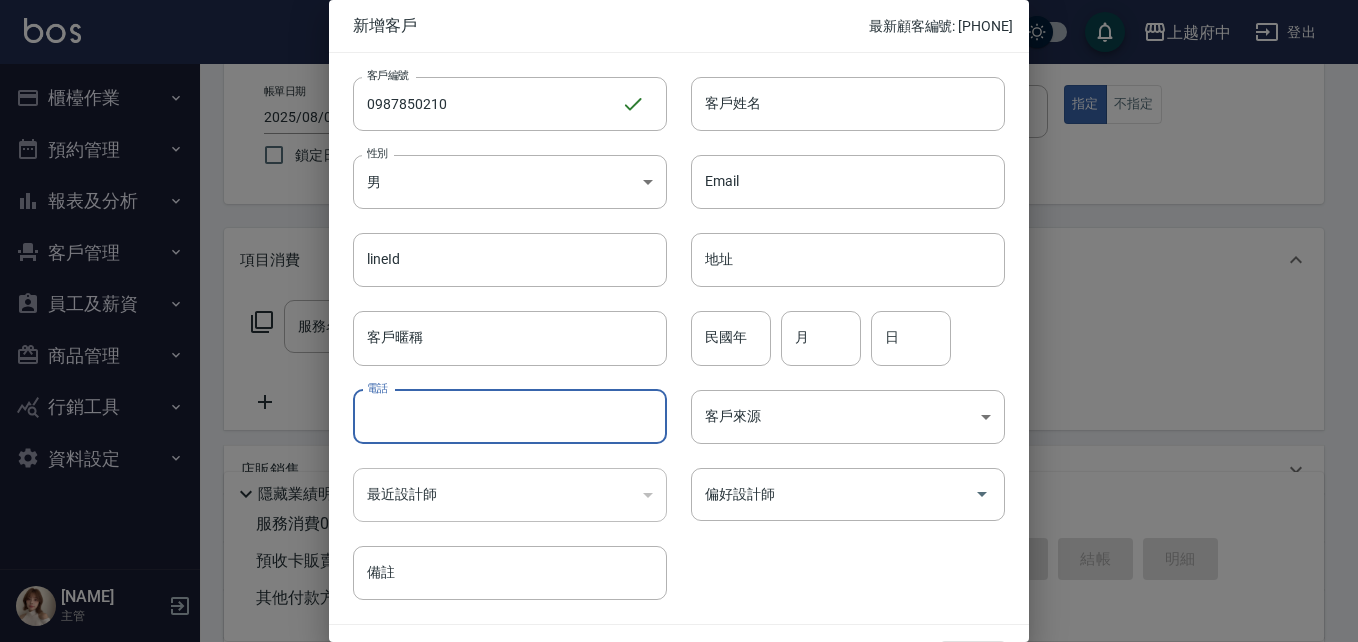 paste on "[PHONE]" 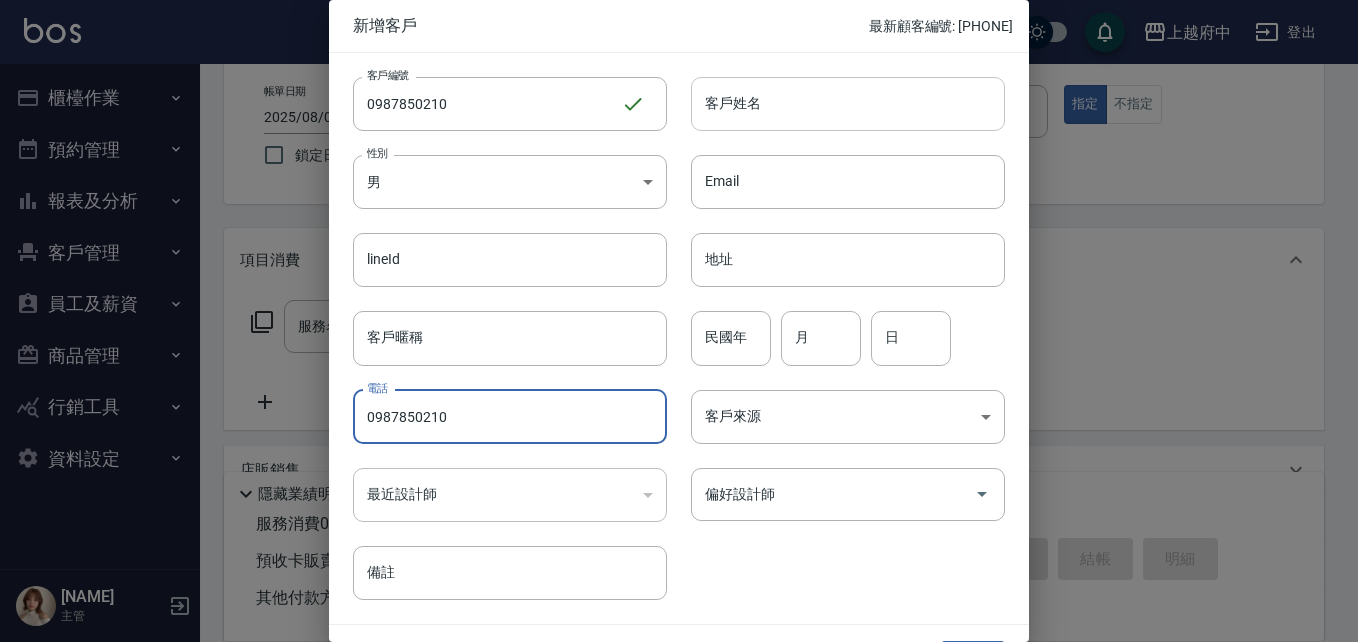 type on "[PHONE]" 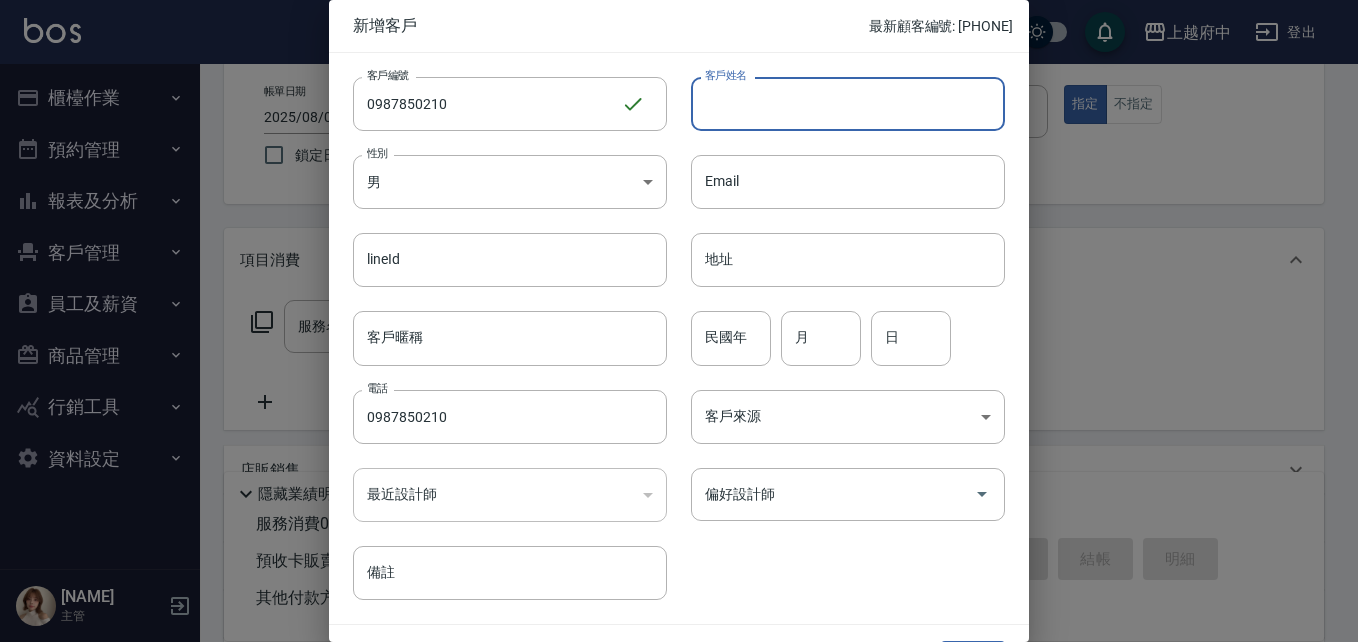 click on "客戶姓名" at bounding box center (848, 104) 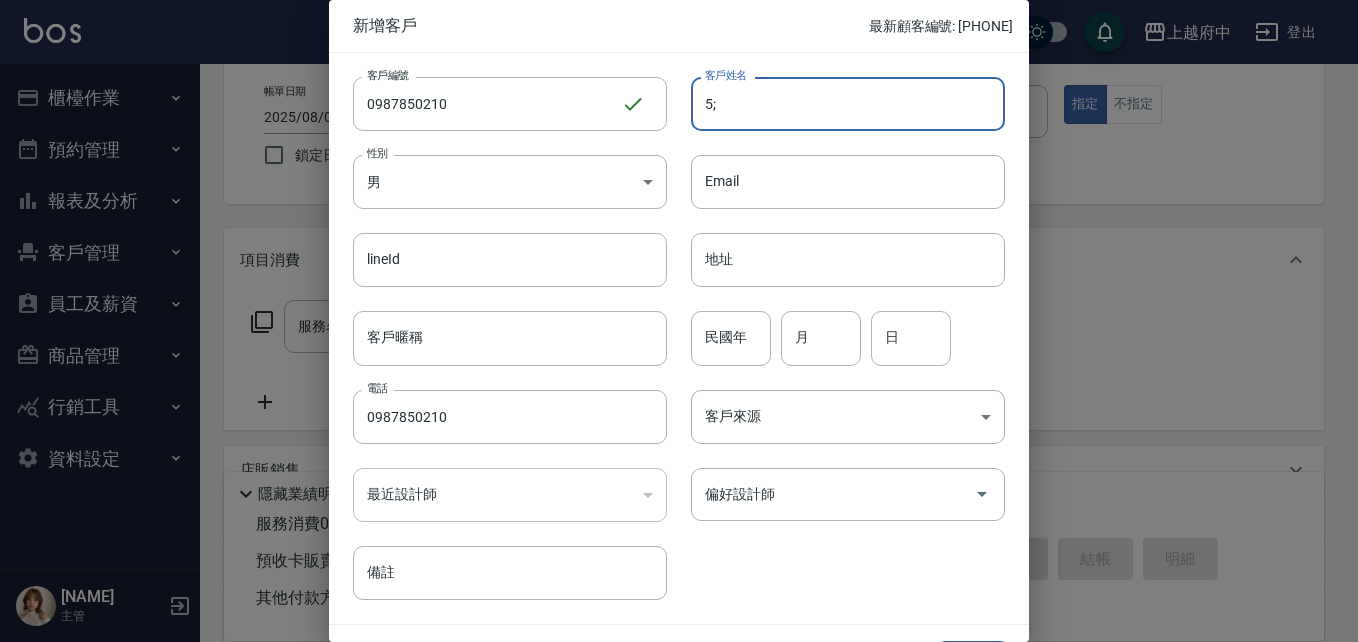 type on "5" 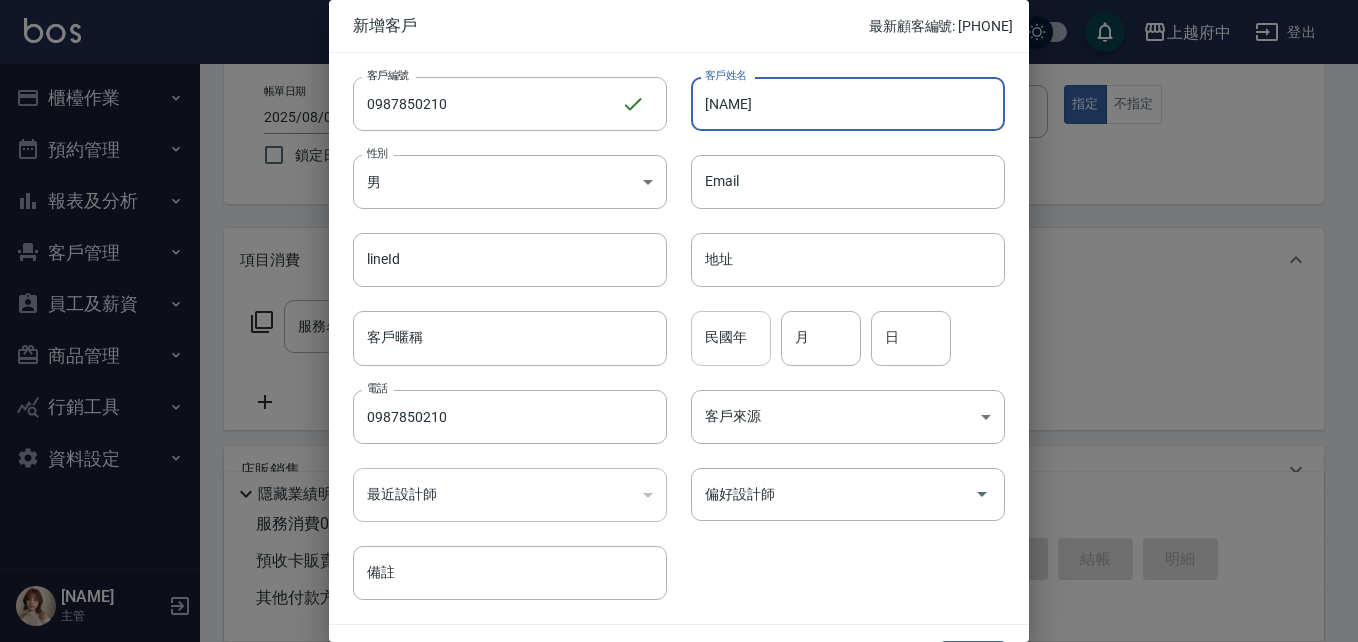 type on "張珮瑄" 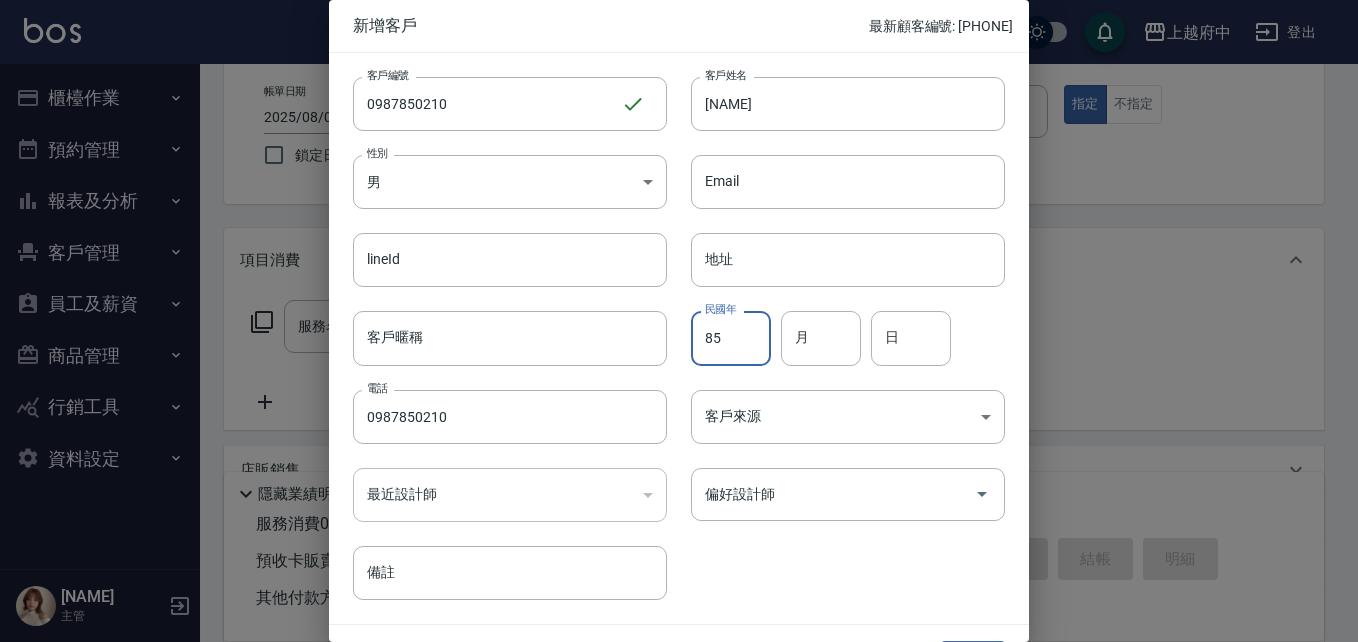 type on "85" 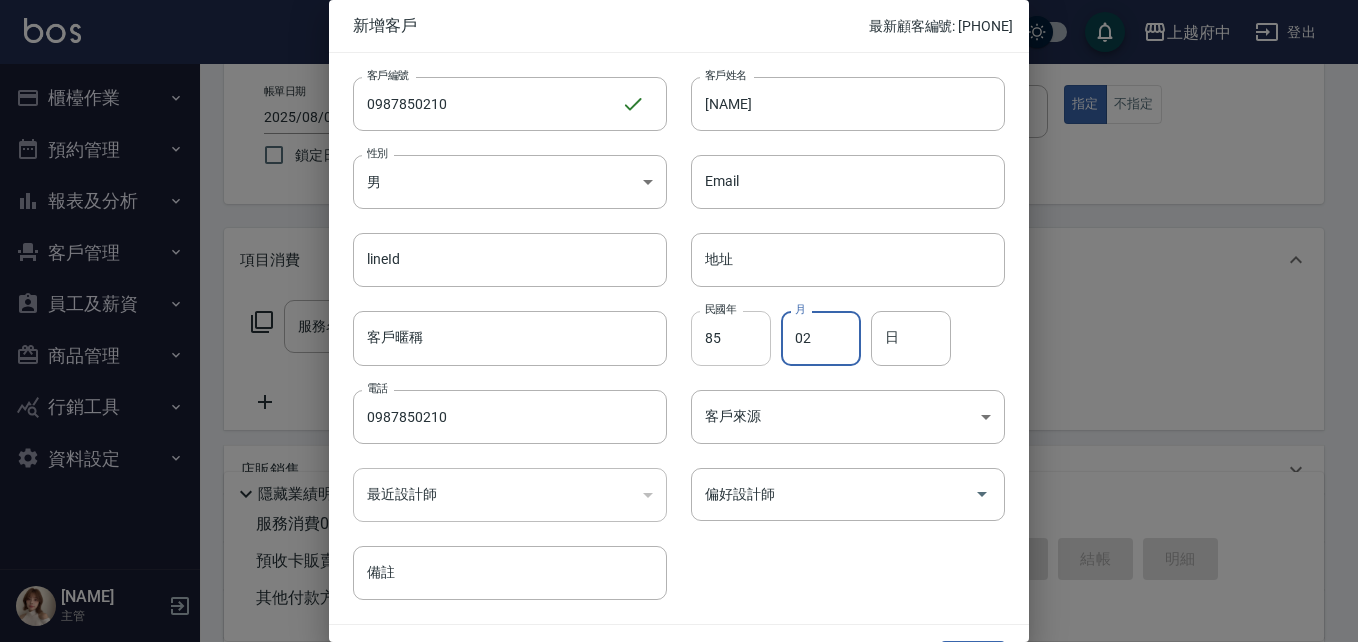 type on "02" 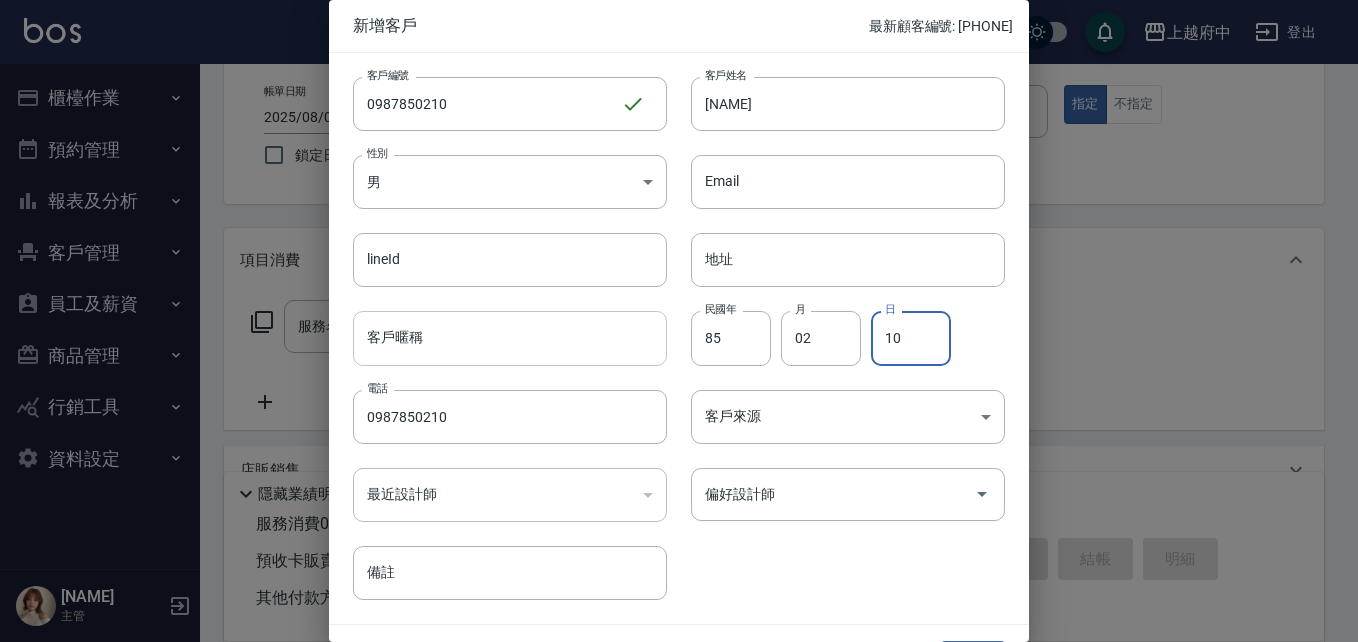 type on "10" 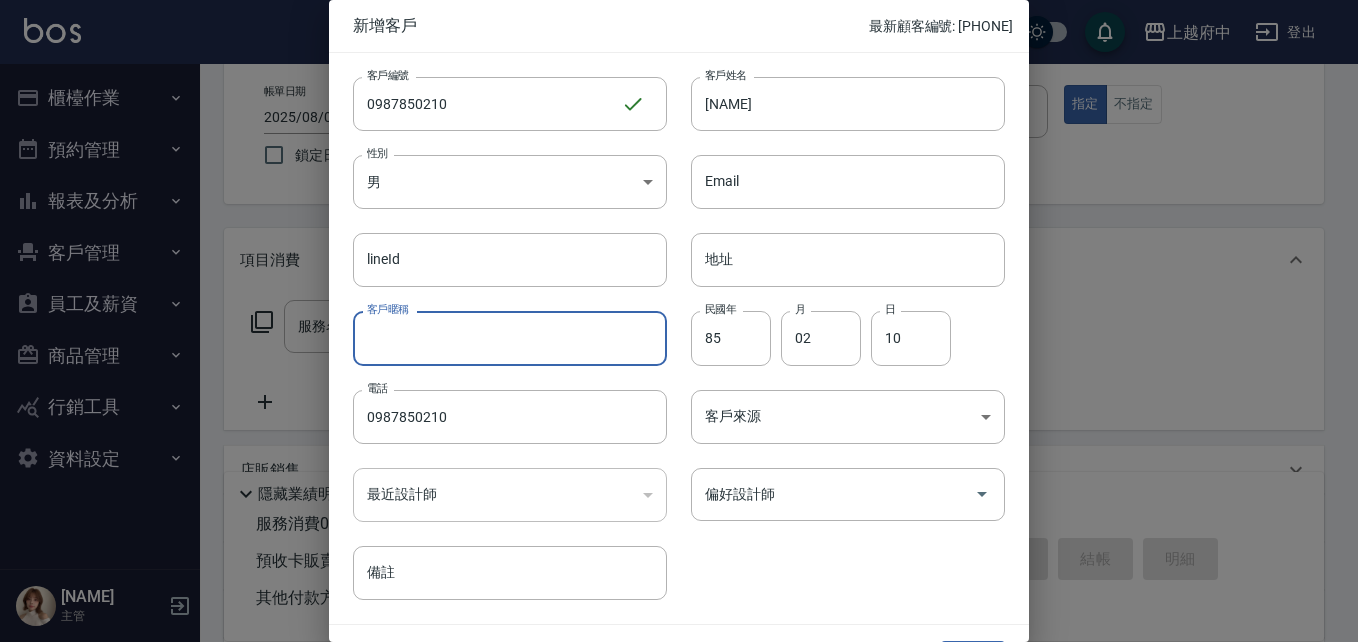 click on "客戶暱稱" at bounding box center [510, 338] 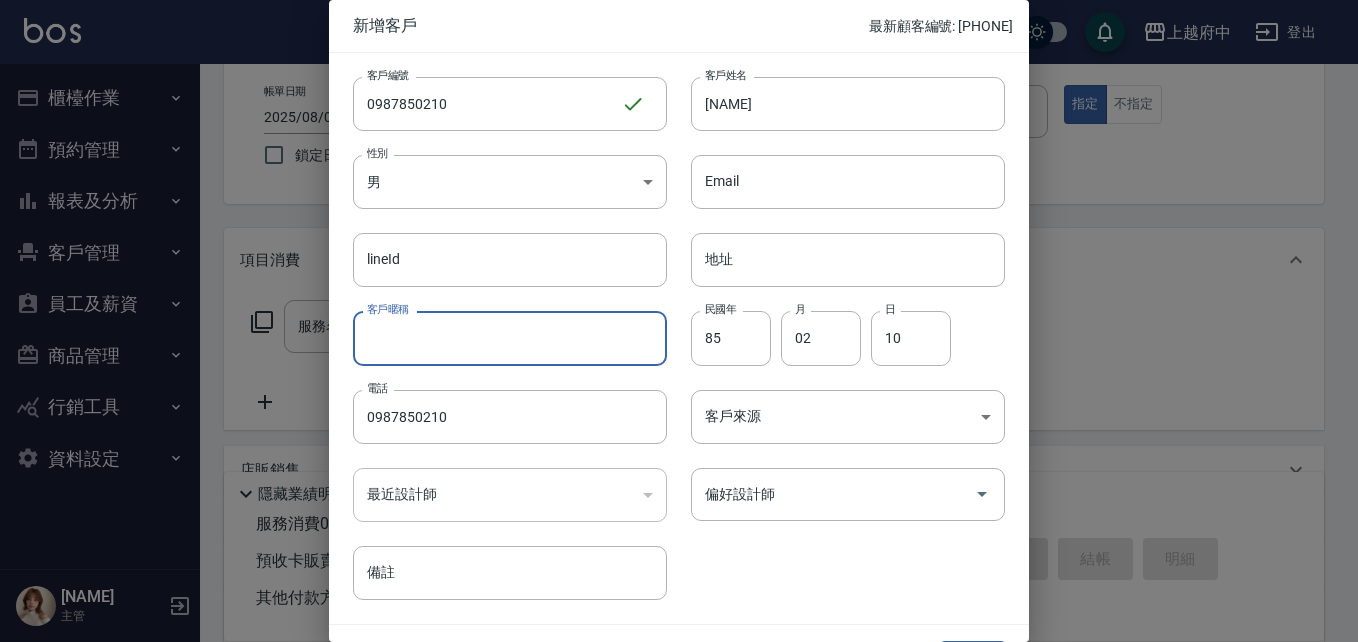 paste on "[PHONE]" 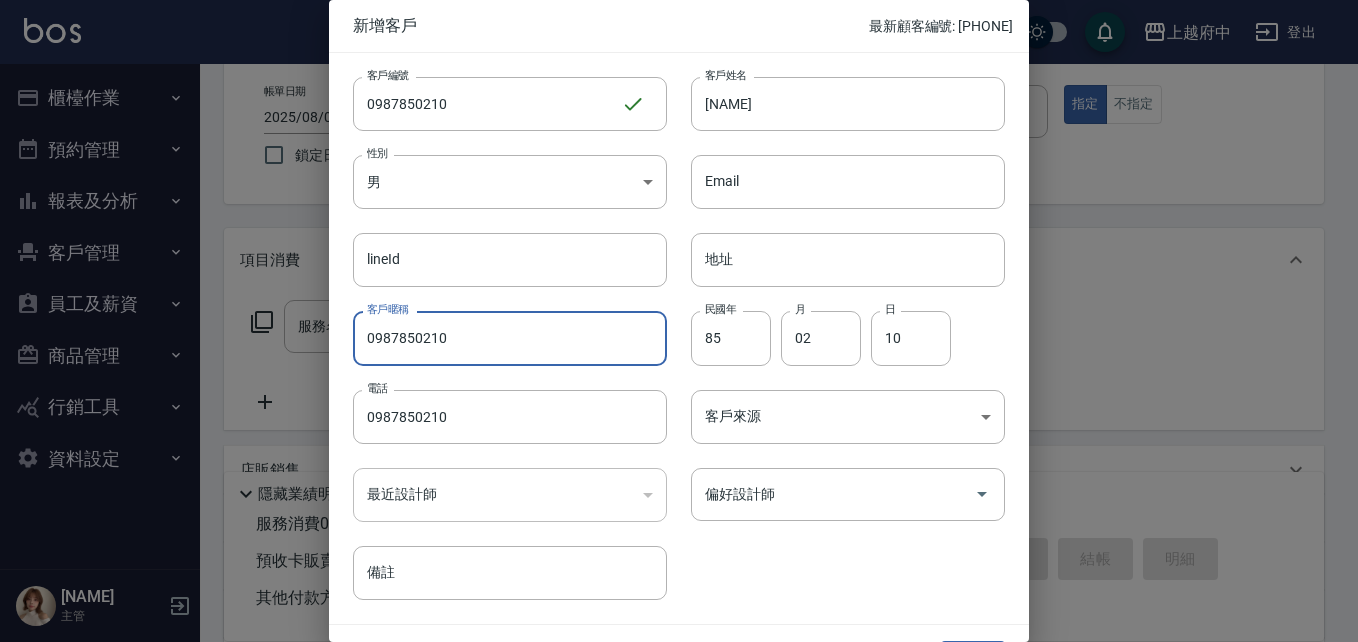 type on "[PHONE]" 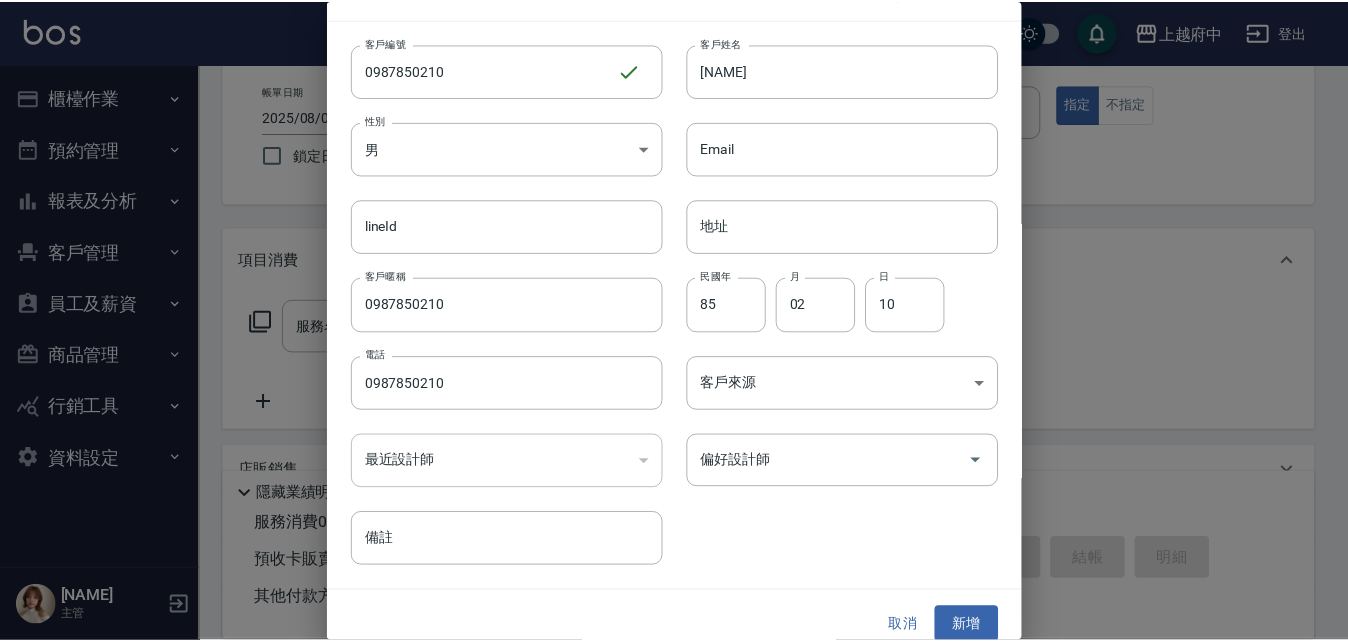 scroll, scrollTop: 51, scrollLeft: 0, axis: vertical 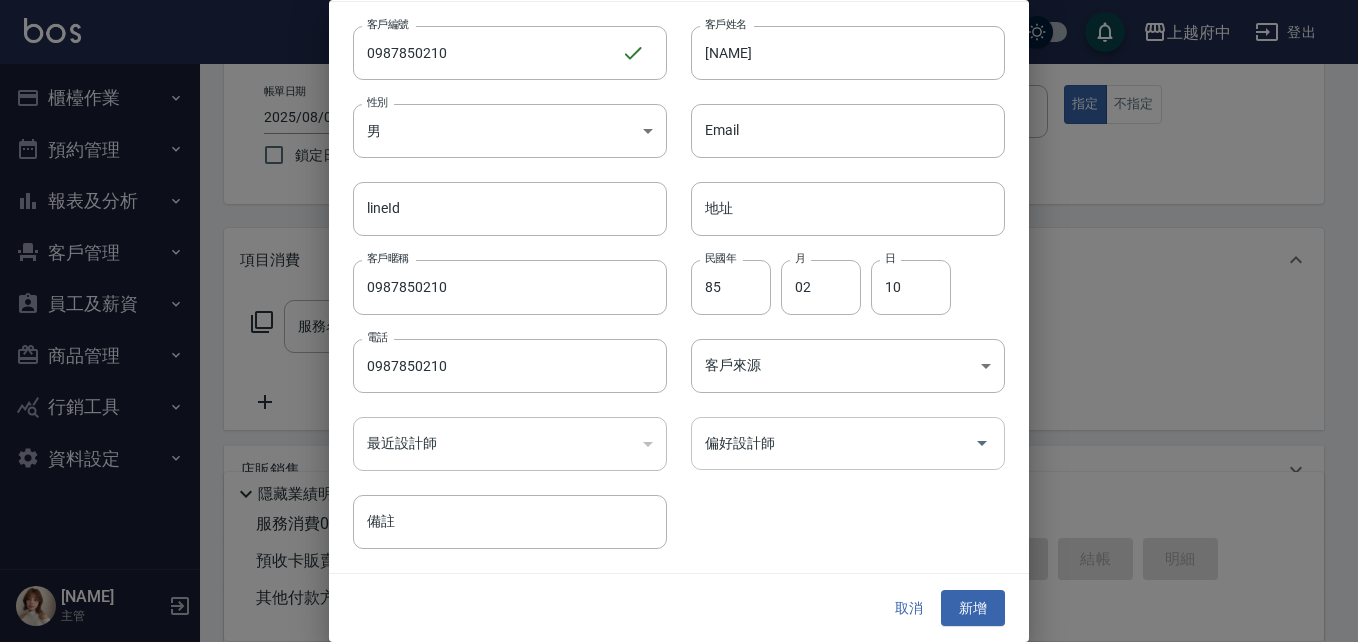 click on "偏好設計師" at bounding box center (833, 443) 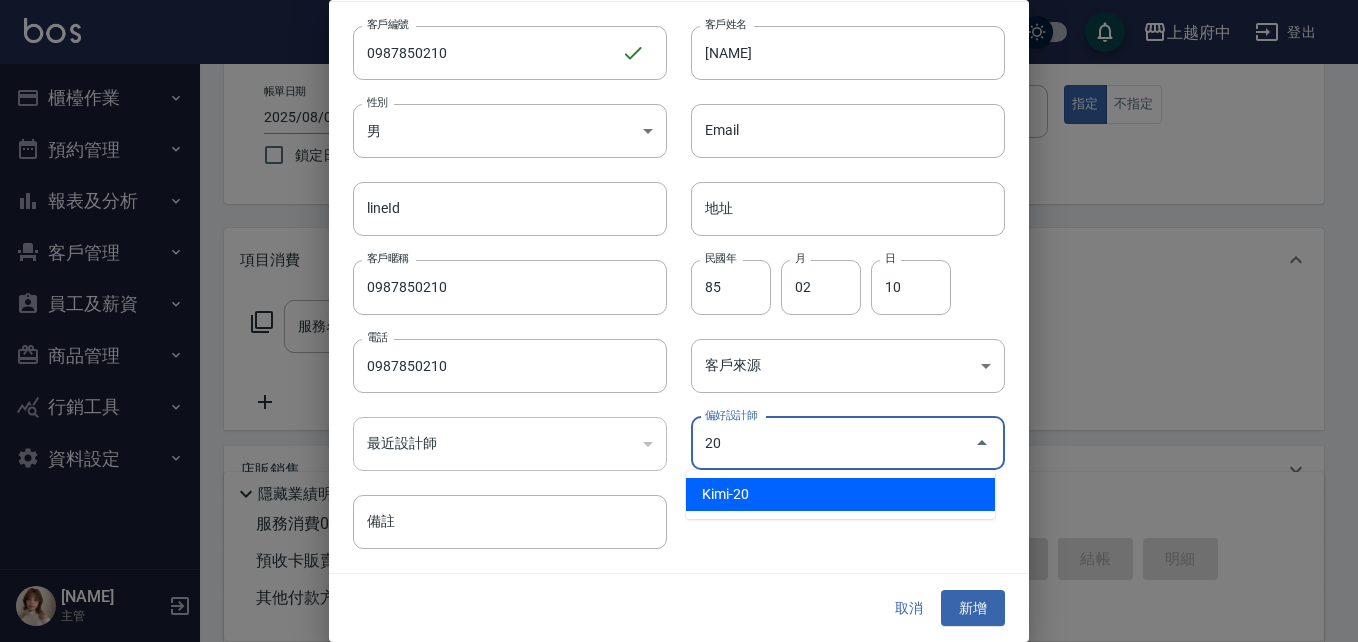 click on "Kimi-20" at bounding box center (840, 494) 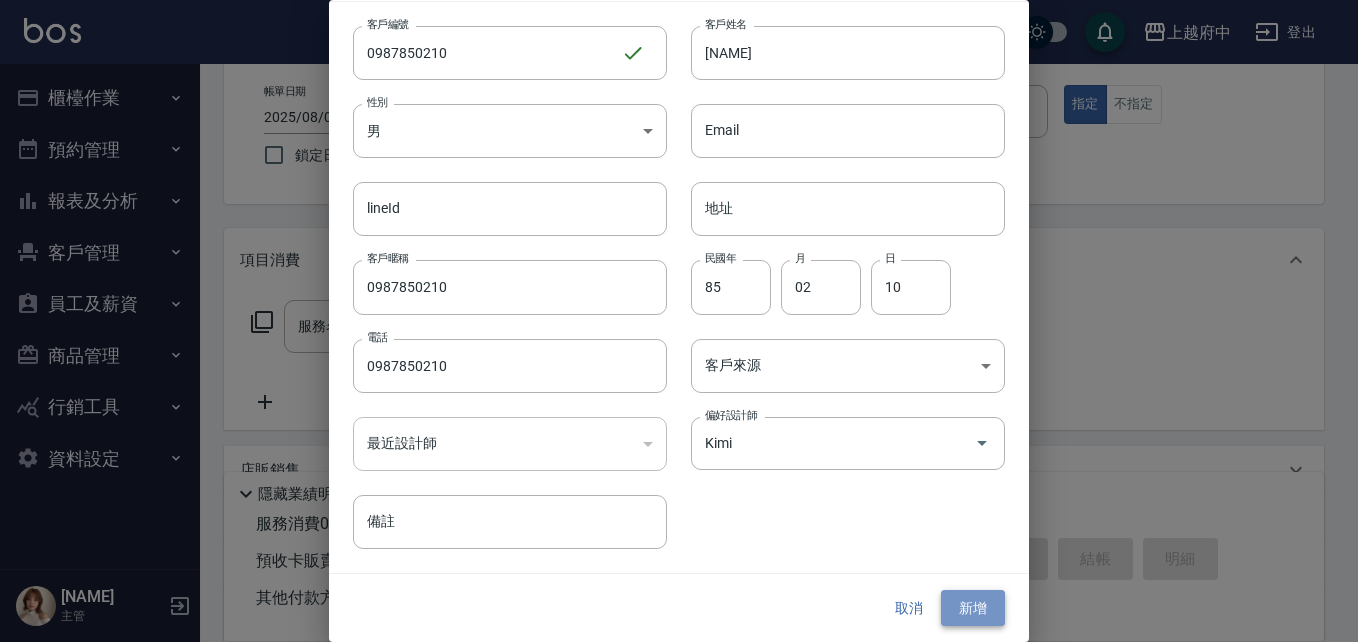click on "新增" at bounding box center [973, 608] 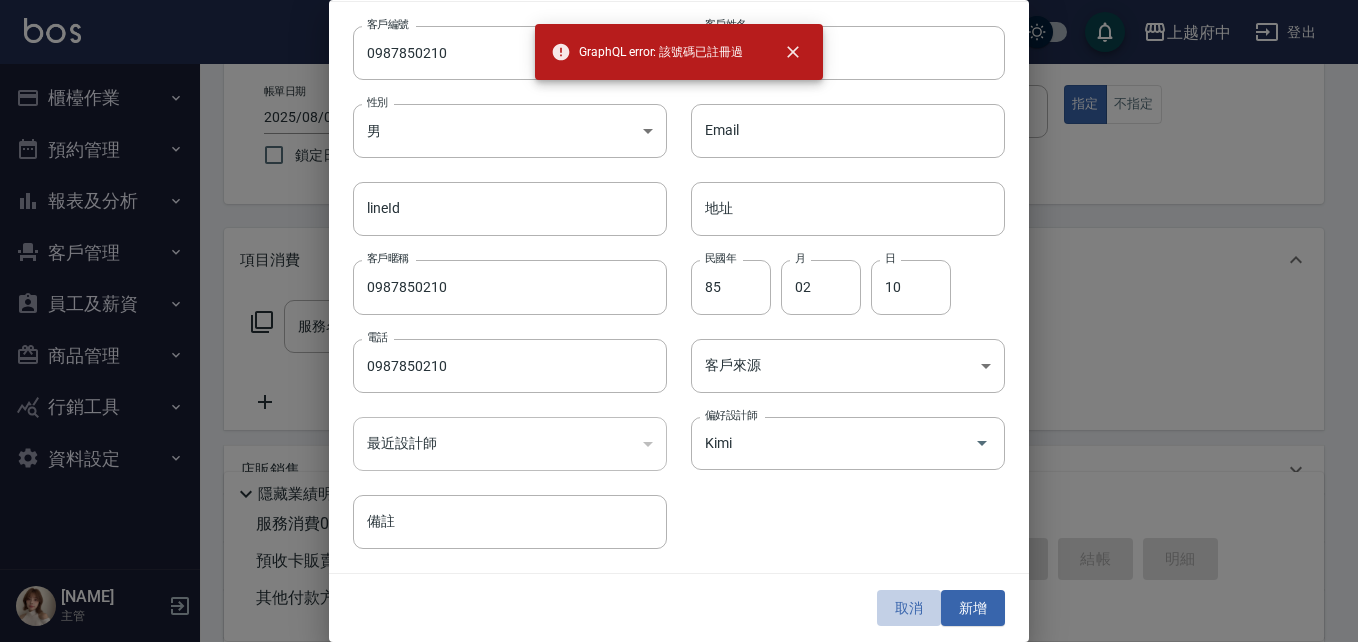 click on "取消" at bounding box center [909, 608] 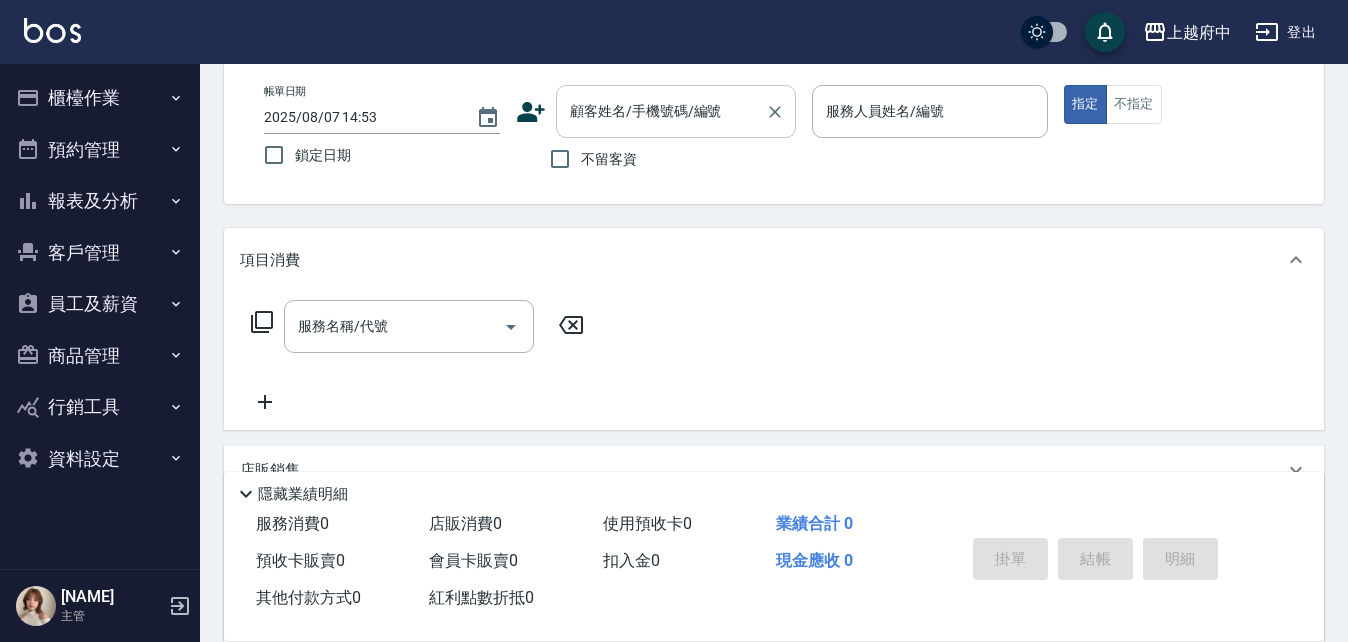 click on "顧客姓名/手機號碼/編號" at bounding box center (661, 111) 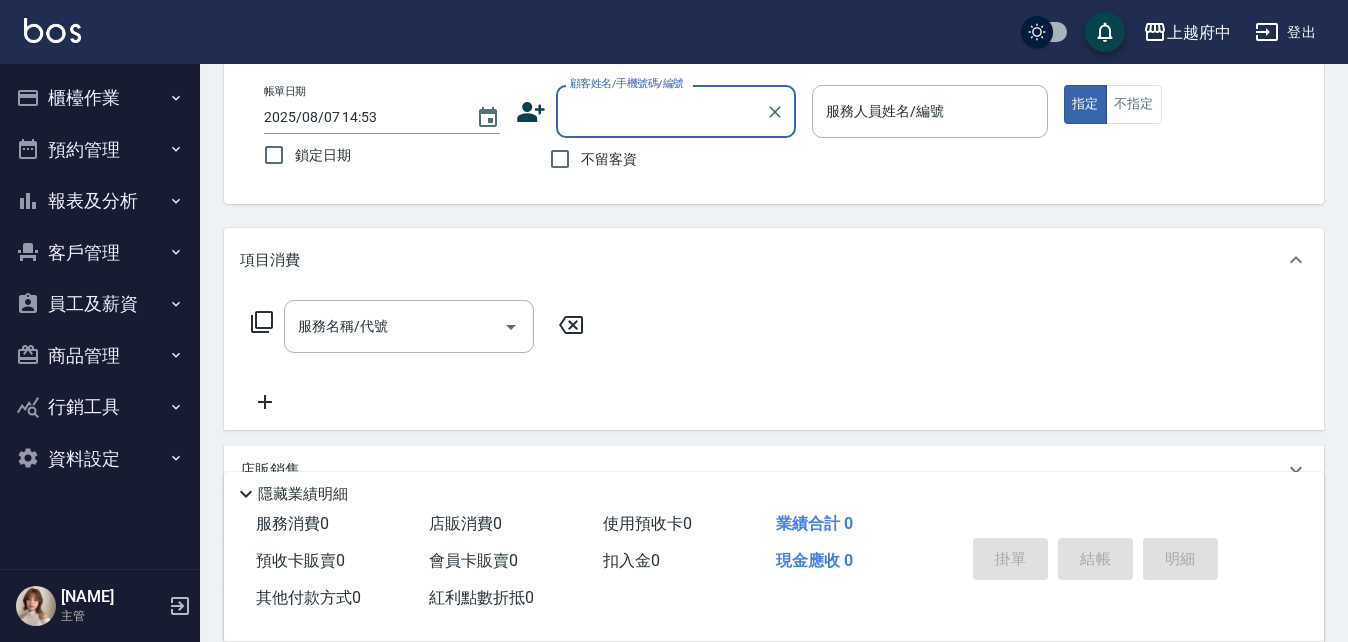 paste on "[PHONE]" 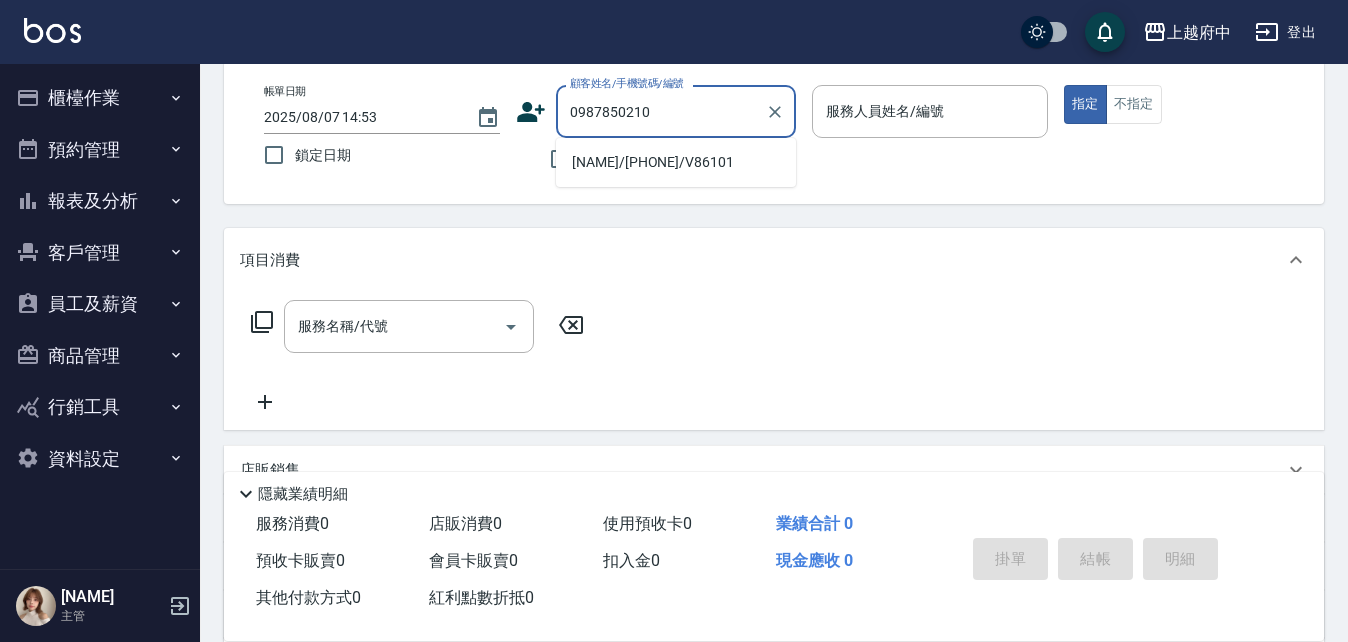 click on "張姵瑄/0987850210/V86101" at bounding box center [676, 162] 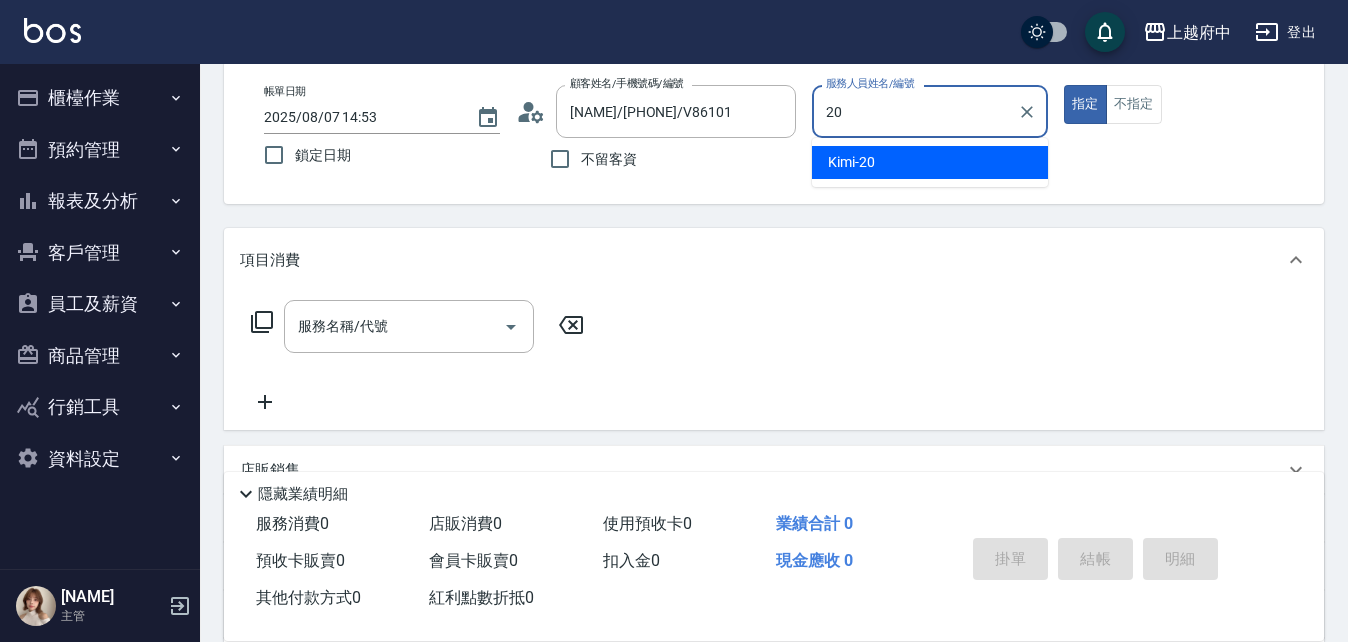click on "Kimi -20" at bounding box center (851, 162) 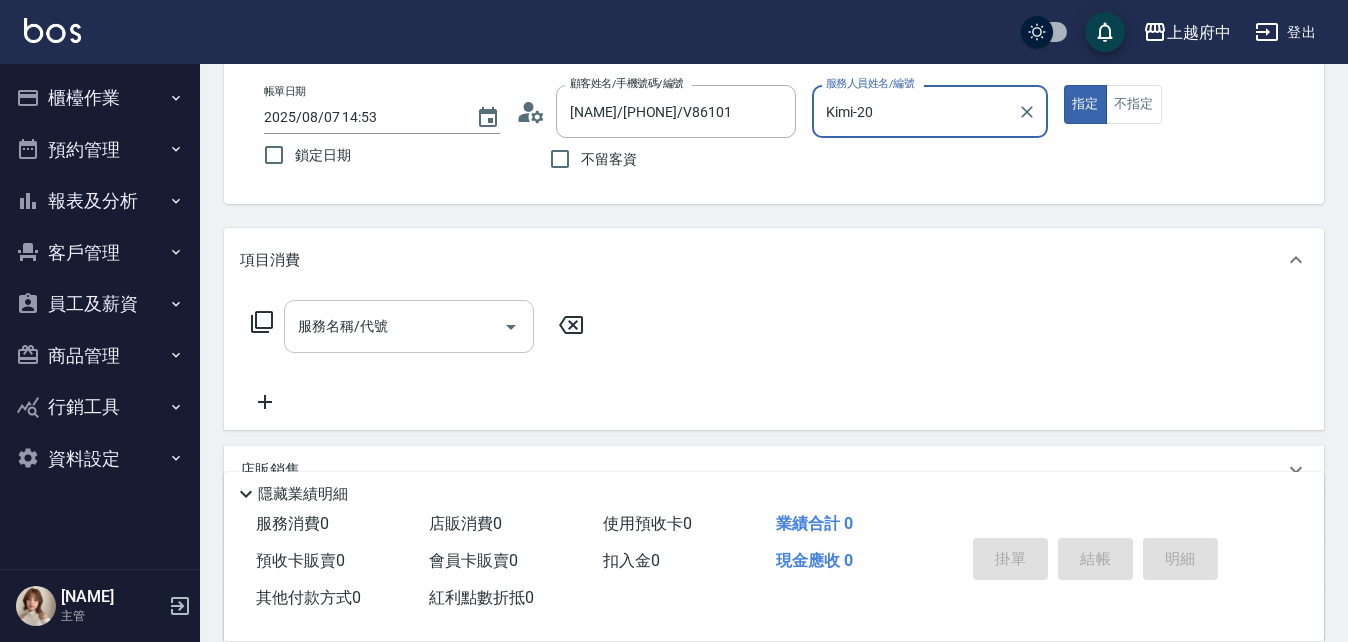 type on "Kimi-20" 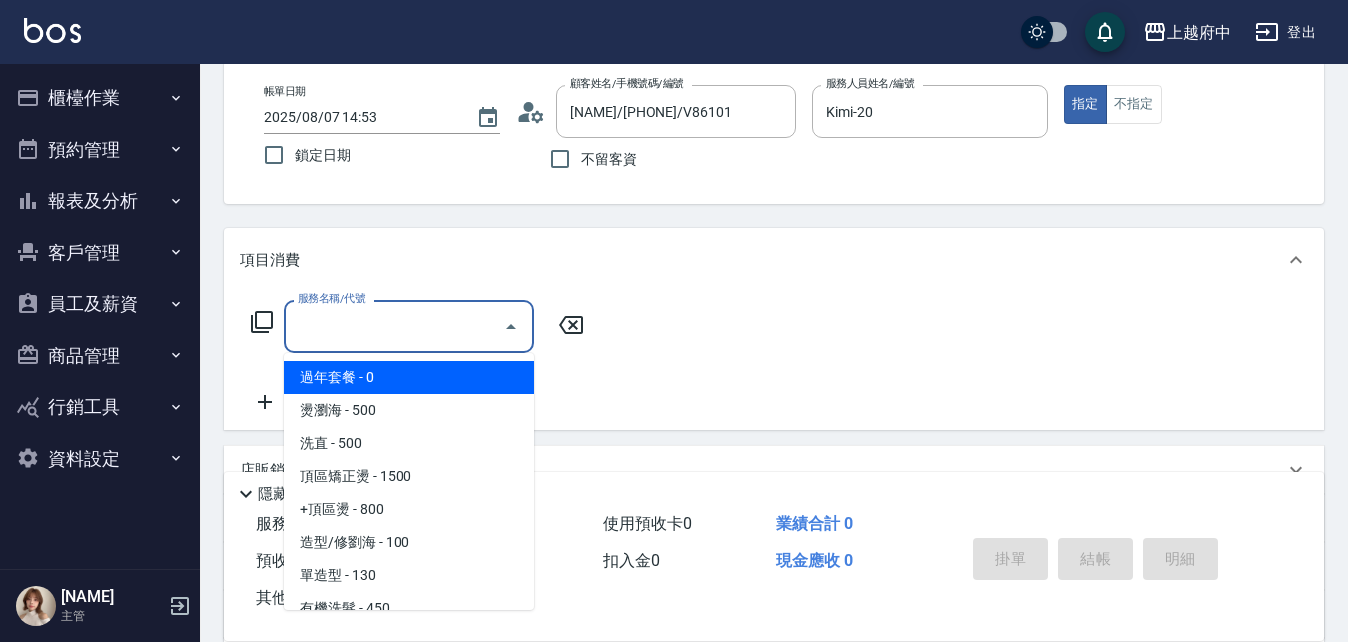 click on "服務名稱/代號" at bounding box center [394, 326] 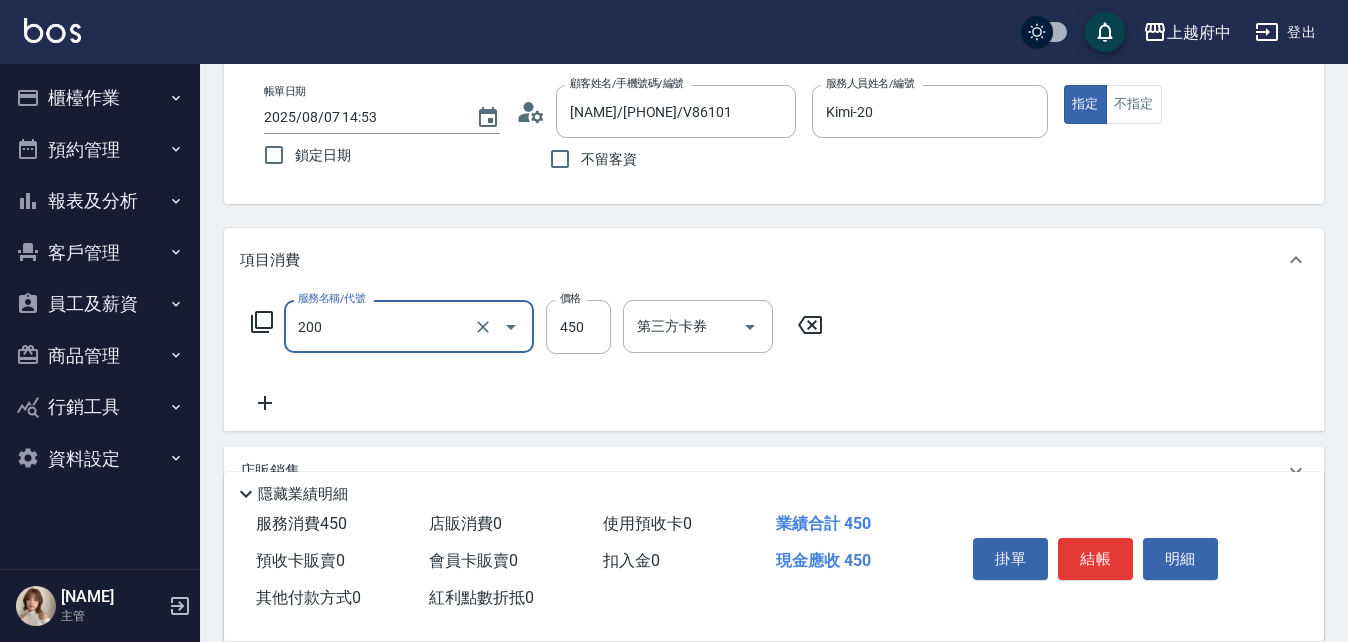 type on "有機洗髮(200)" 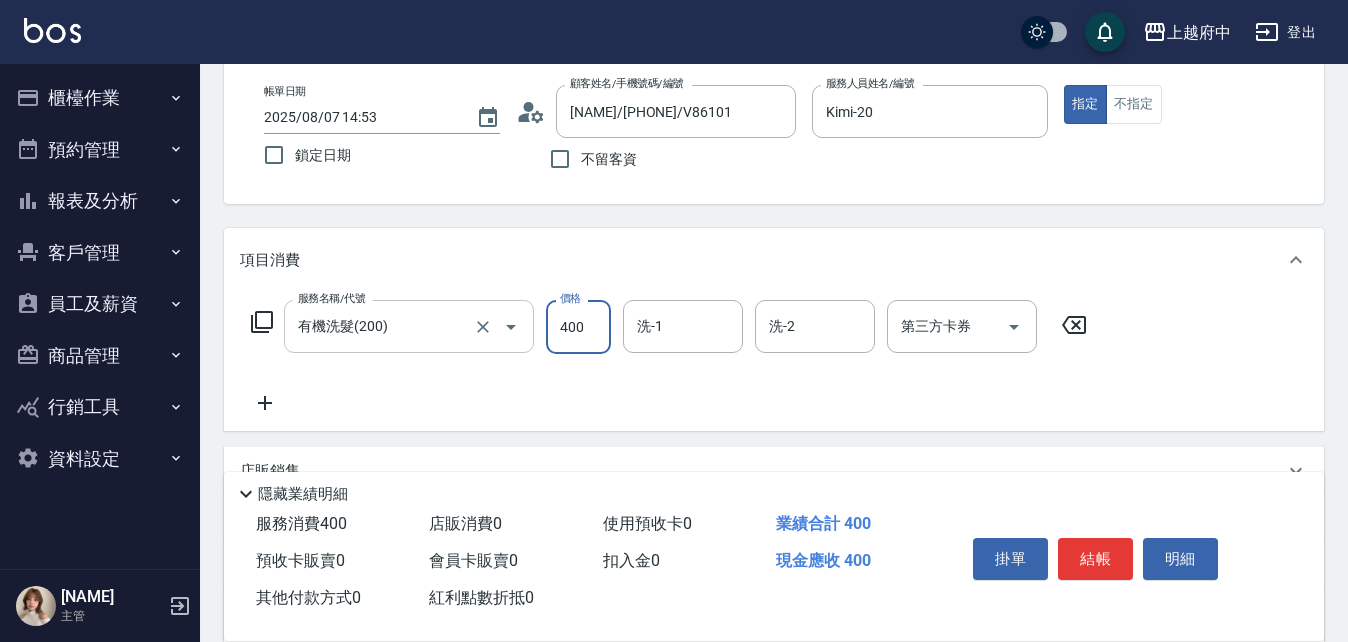 type on "400" 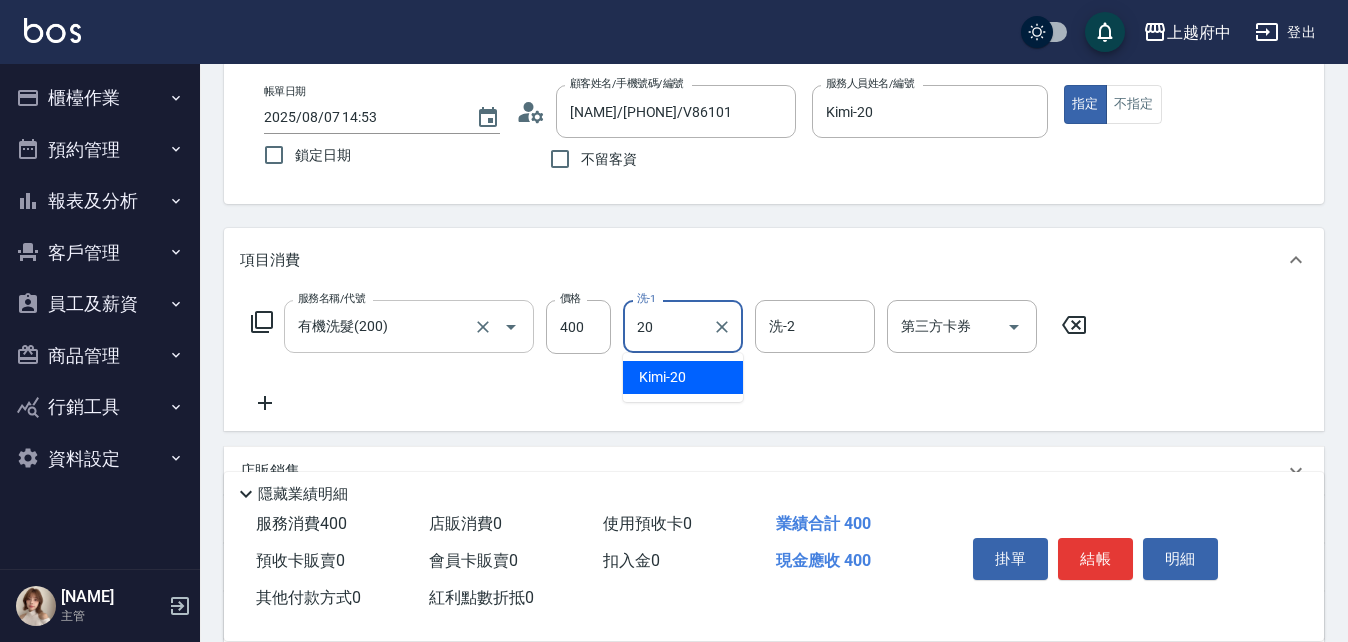 type on "Kimi-20" 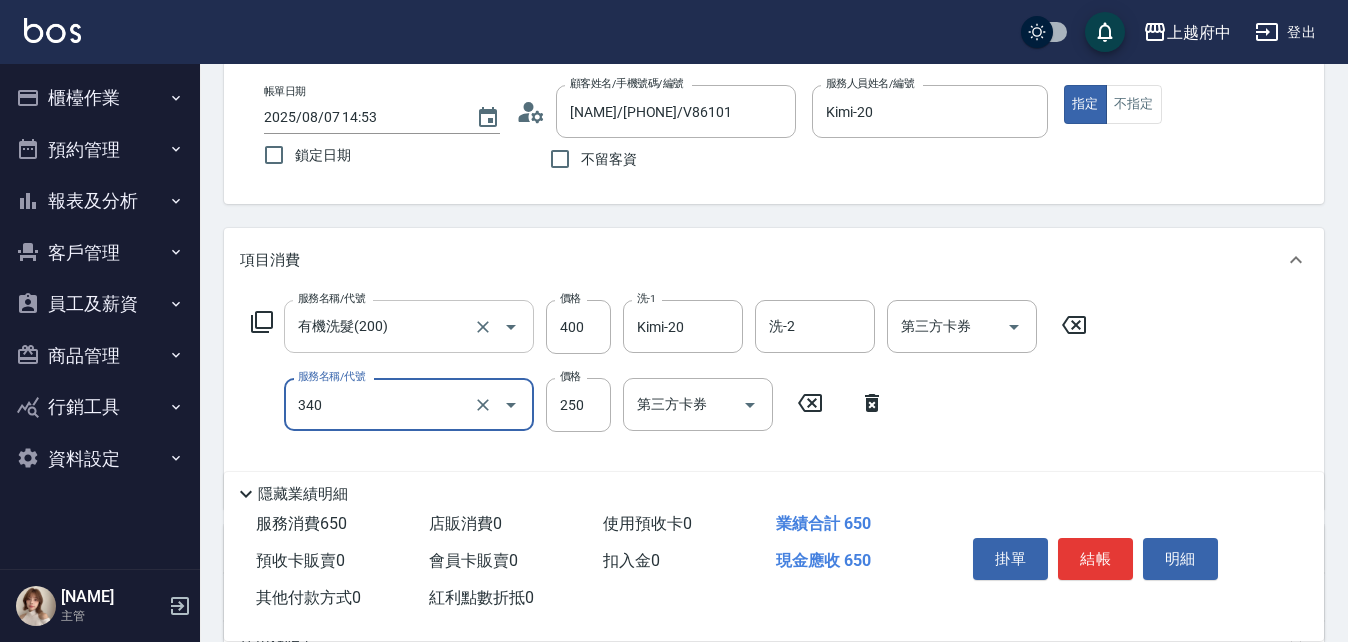type on "剪髮(340)" 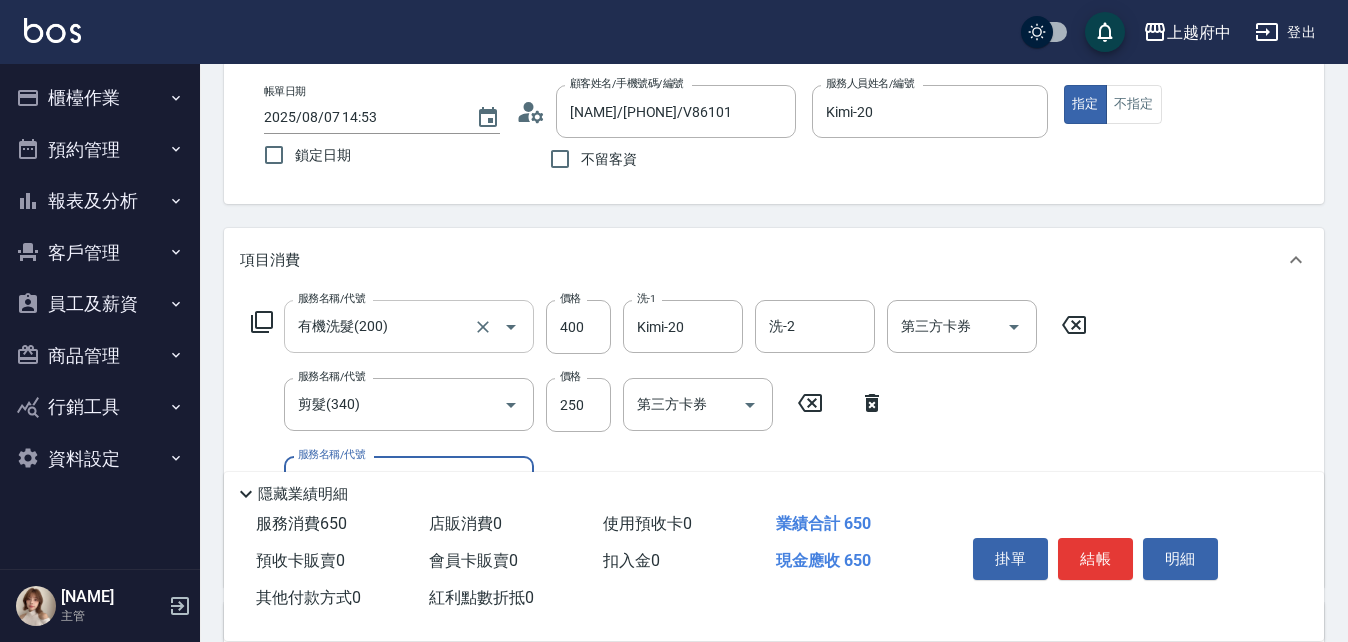 scroll, scrollTop: 200, scrollLeft: 0, axis: vertical 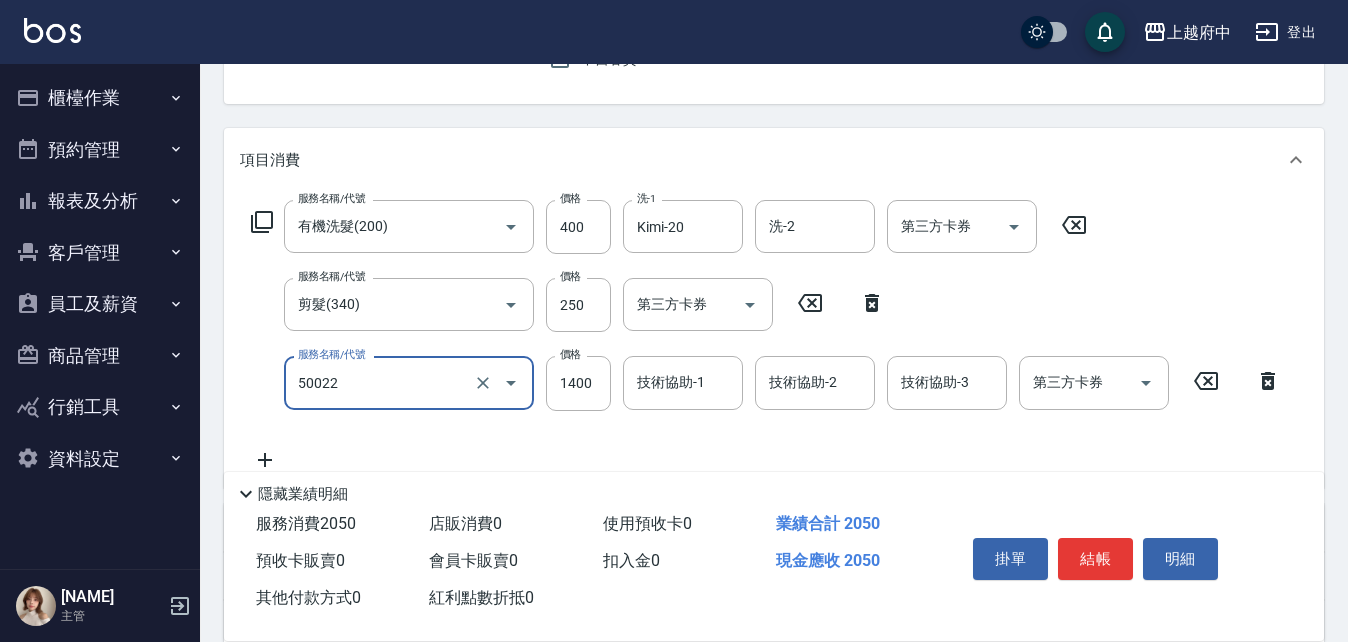 type on "漂髮 中(50022)" 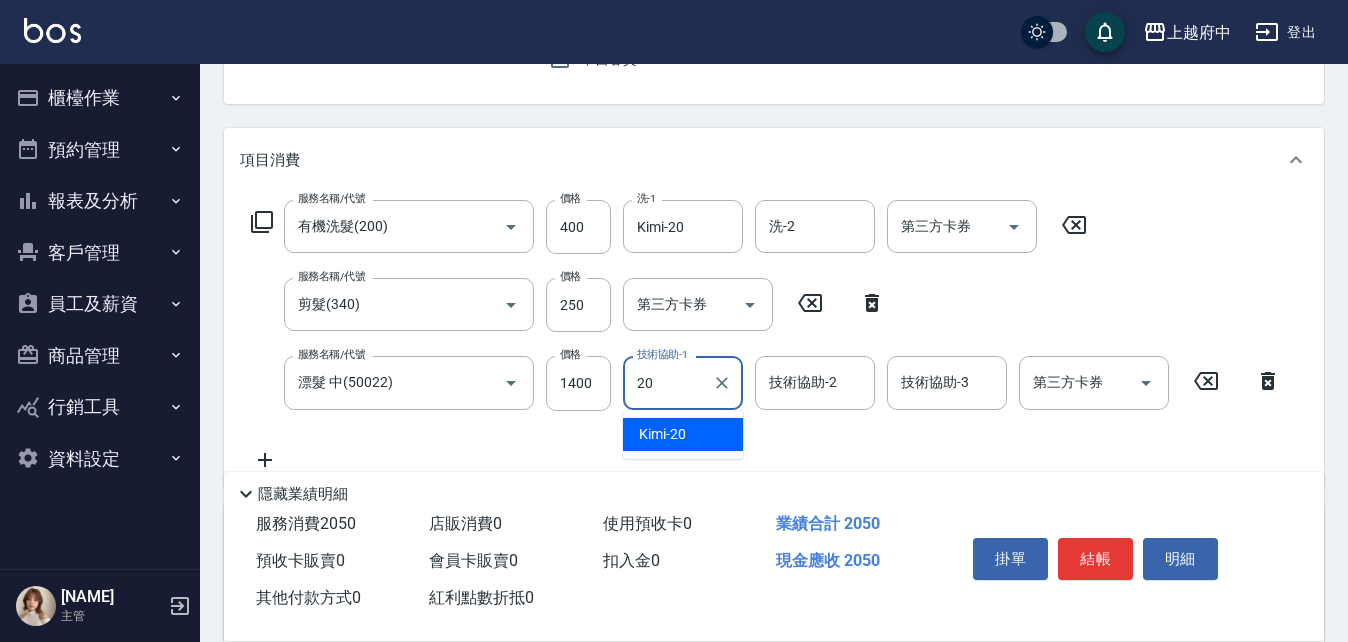type on "Kimi-20" 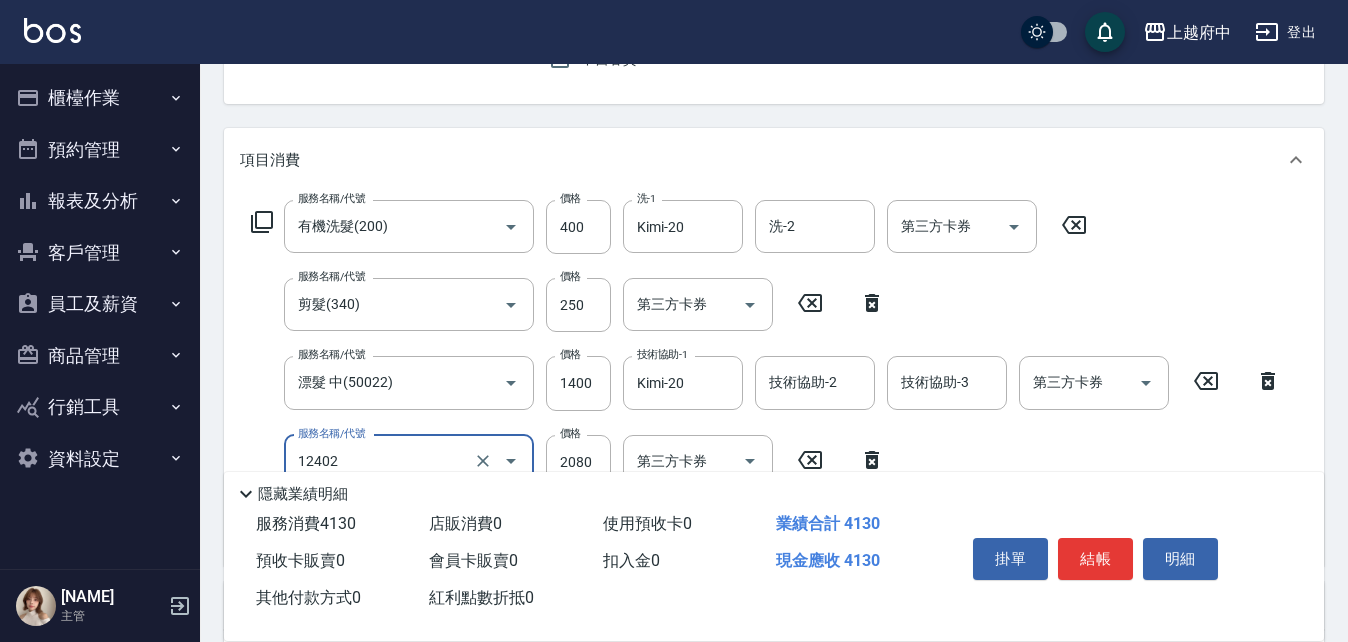 type on "染髮M(12402)" 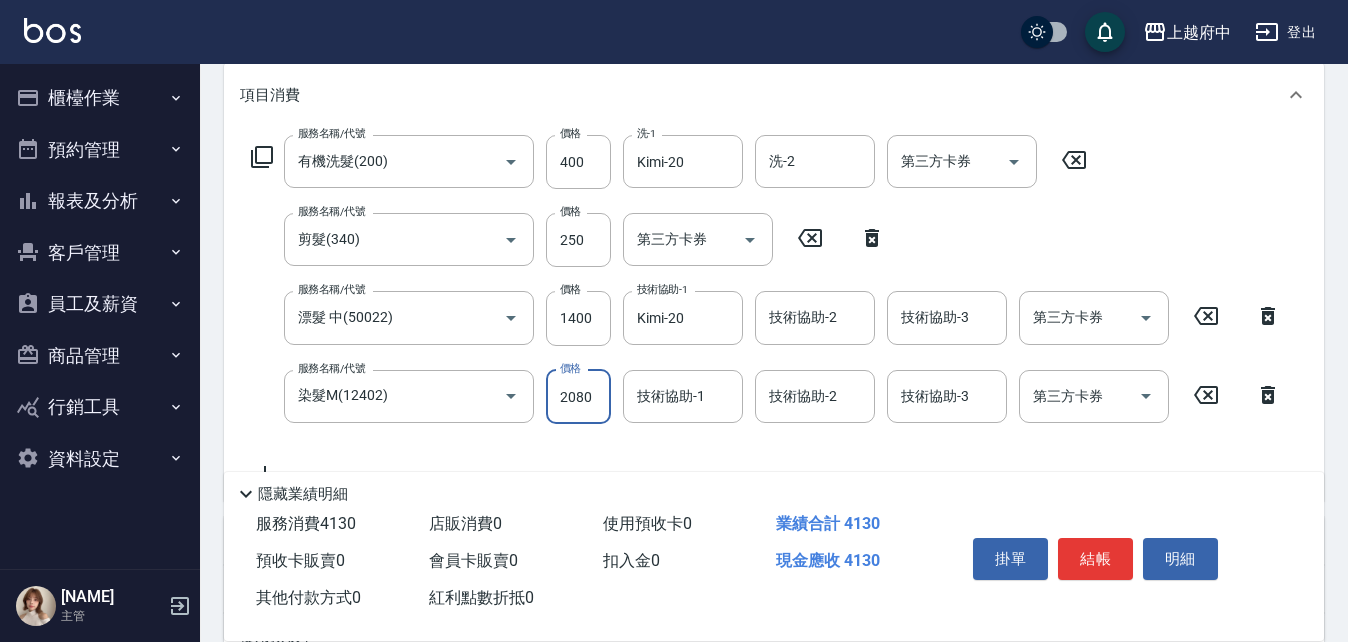 scroll, scrollTop: 300, scrollLeft: 0, axis: vertical 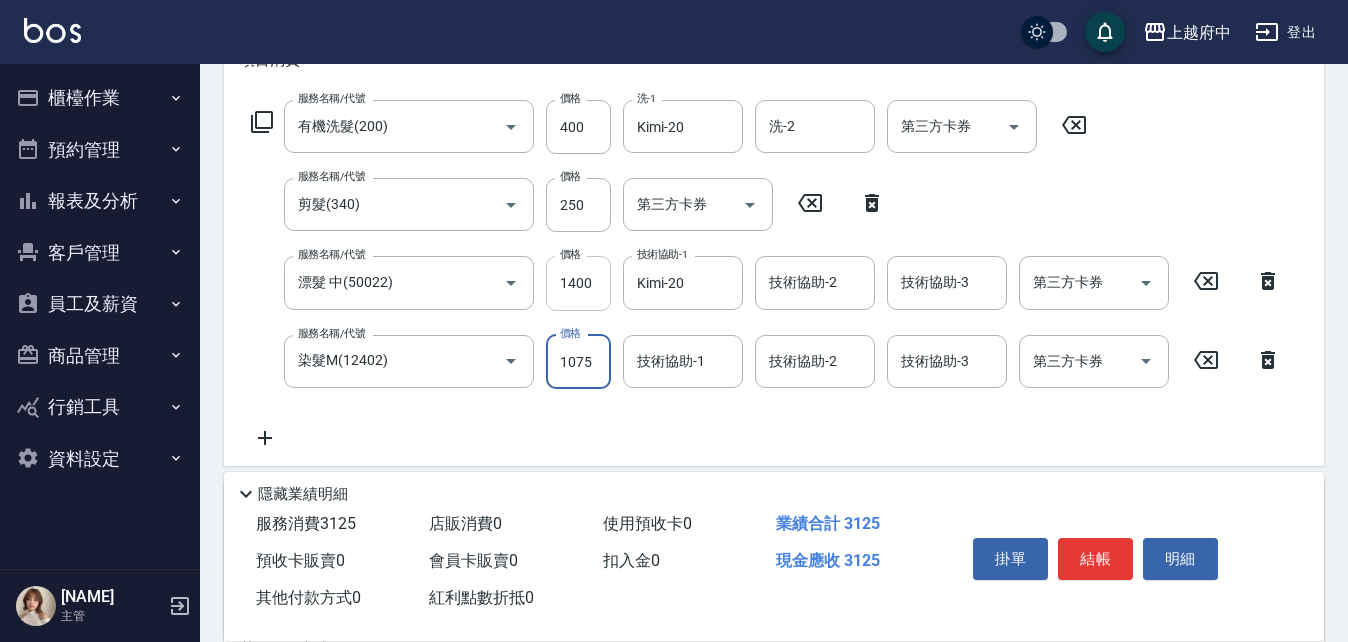type on "1075" 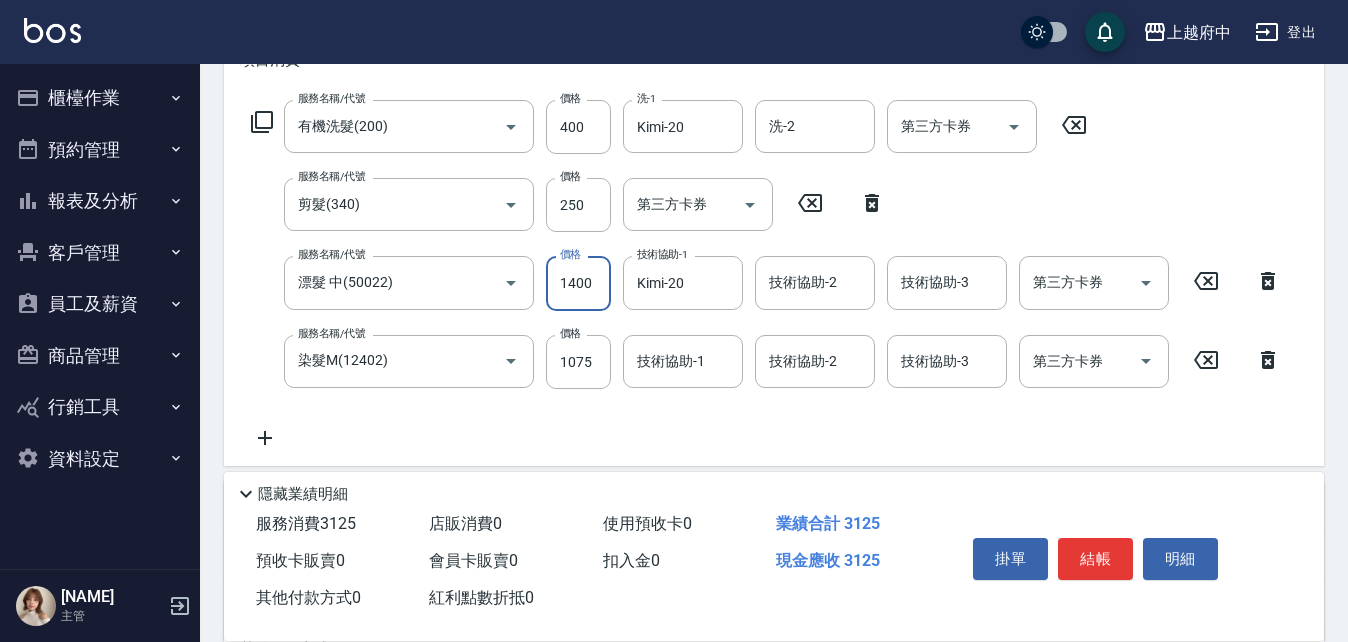 click on "1400" at bounding box center (578, 283) 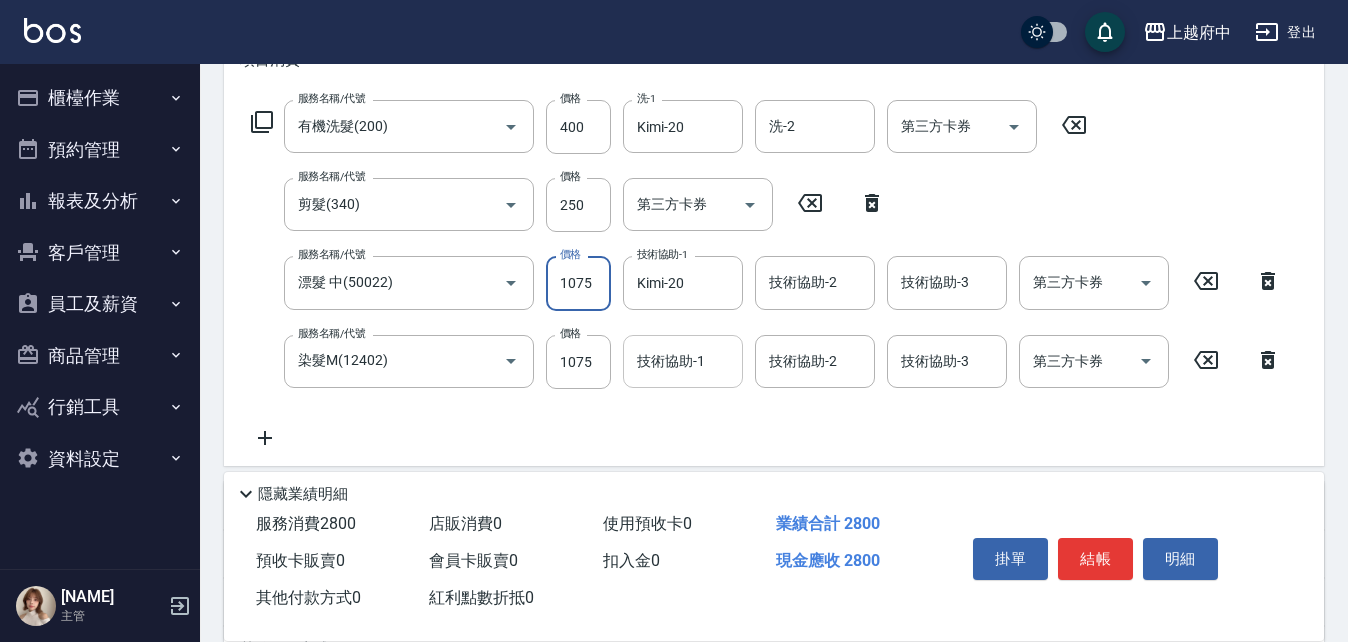 type on "1075" 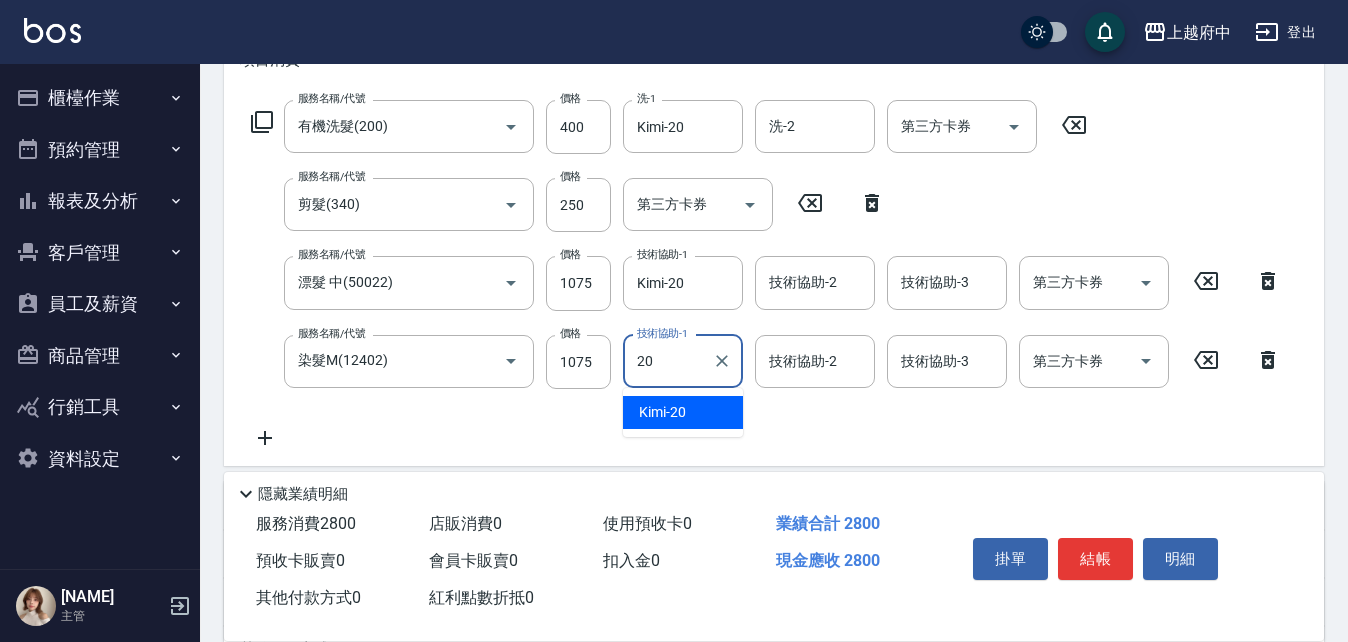 type on "Kimi-20" 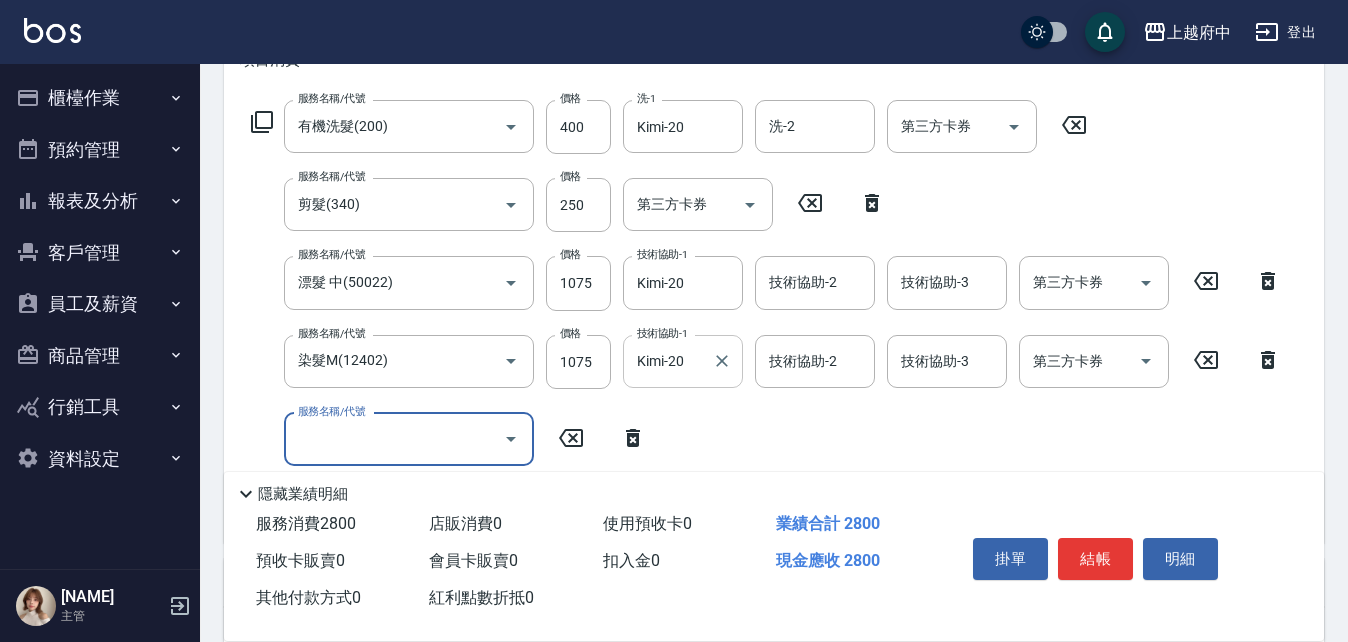 scroll, scrollTop: 400, scrollLeft: 0, axis: vertical 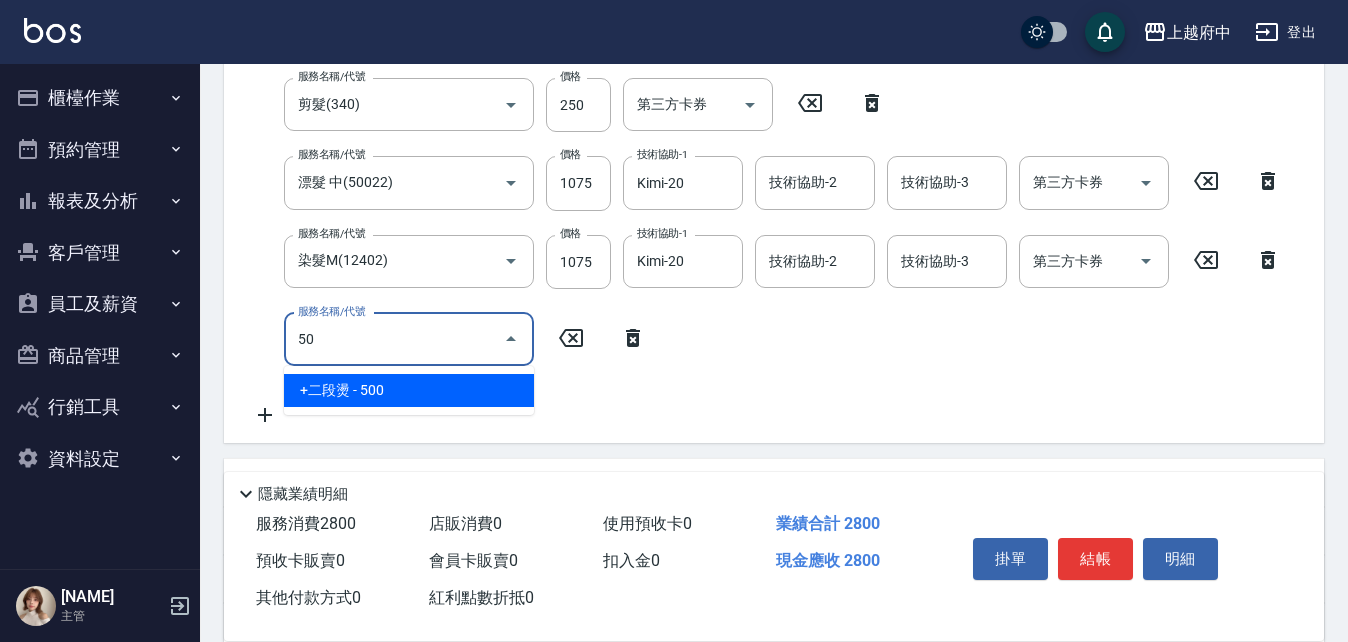 type on "5" 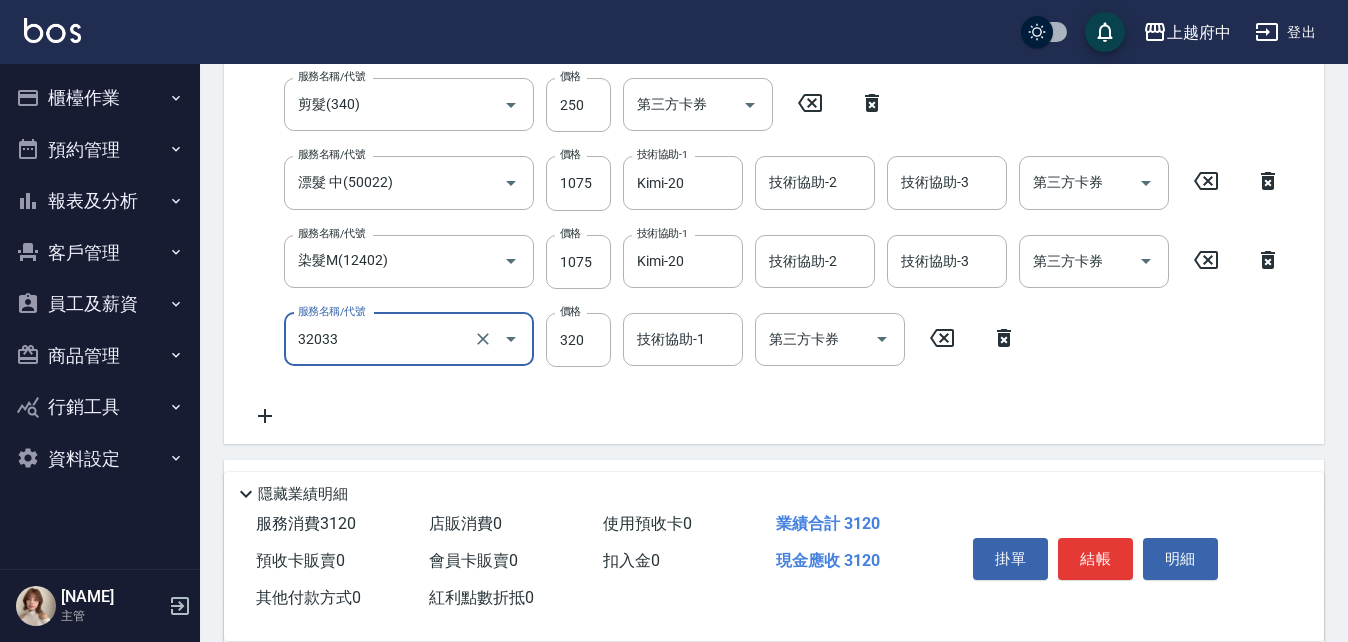 type on "頭皮隔離液(32033)" 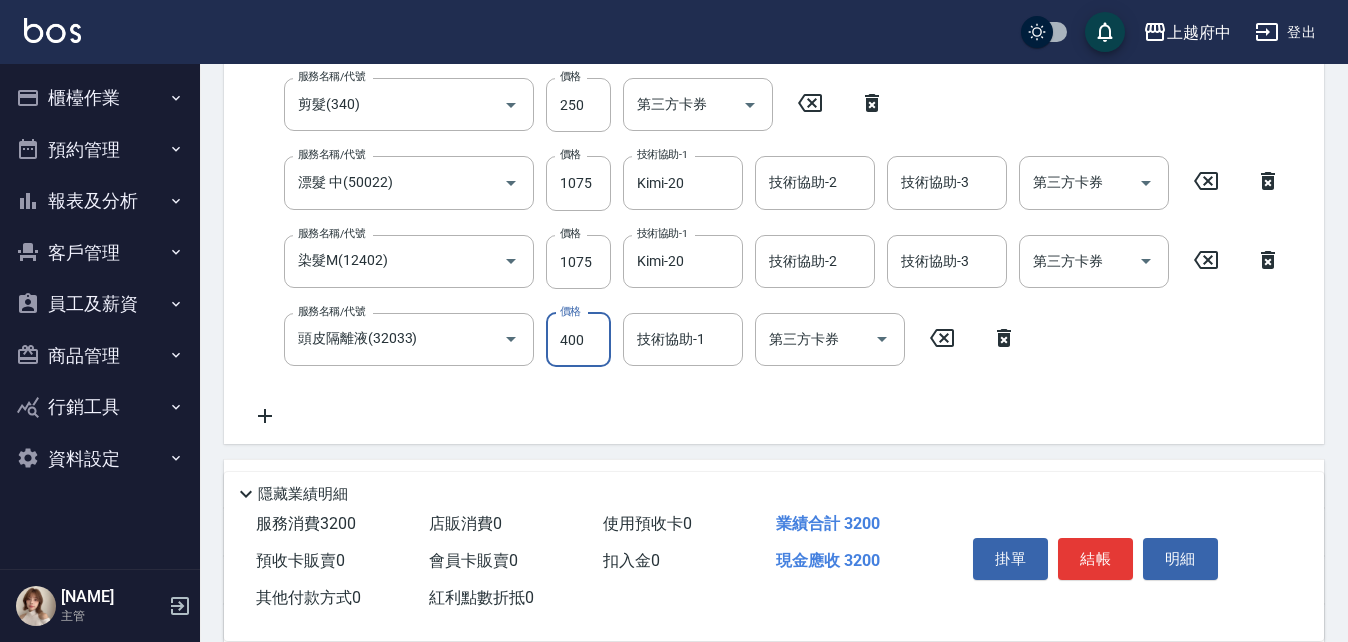 type on "400" 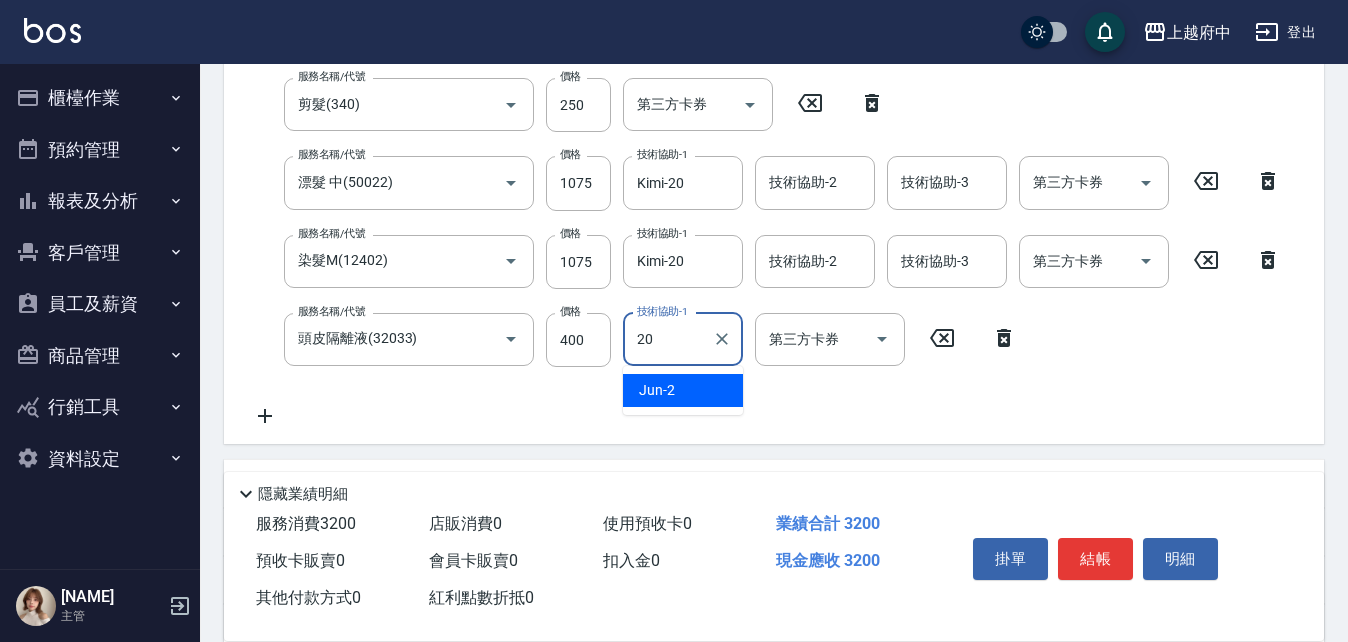 type on "Kimi-20" 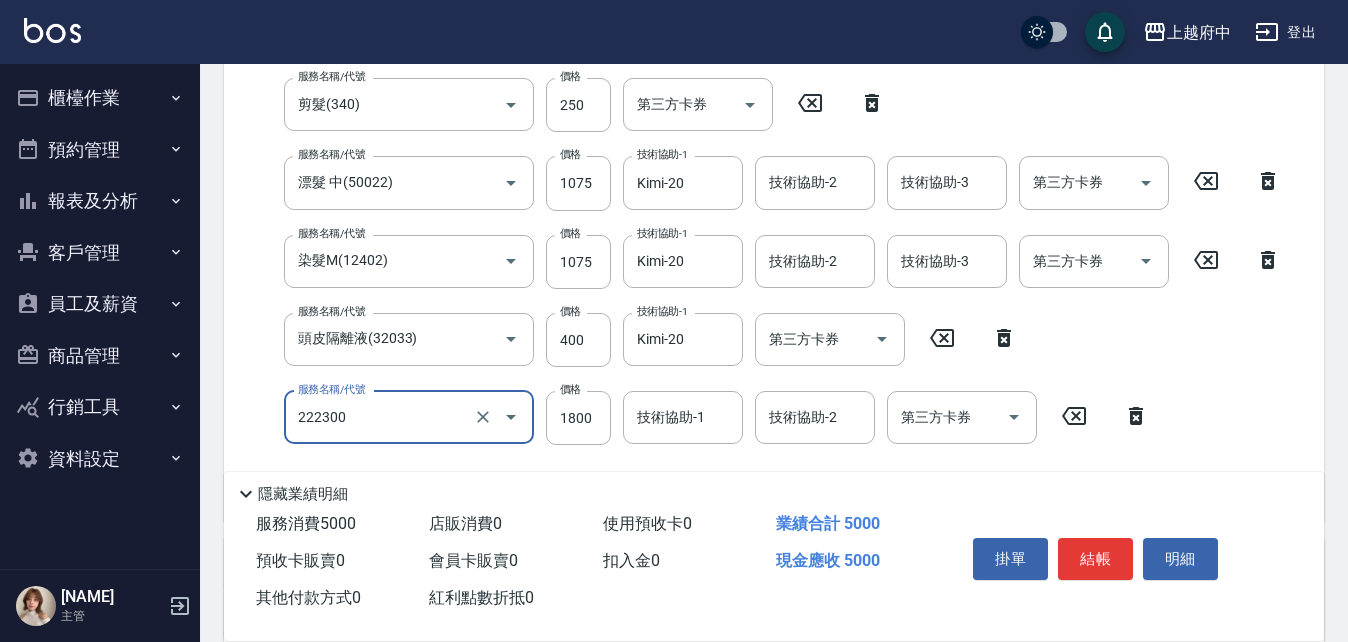 type on "結構三段式(222300)" 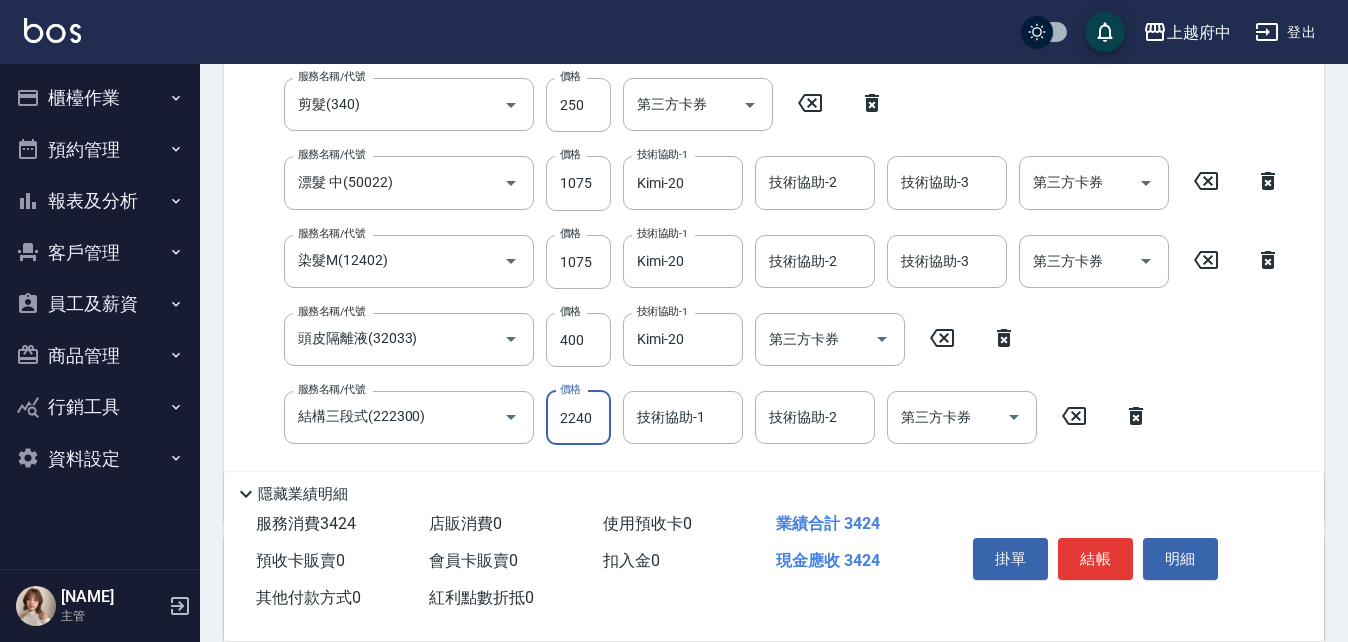 type on "2240" 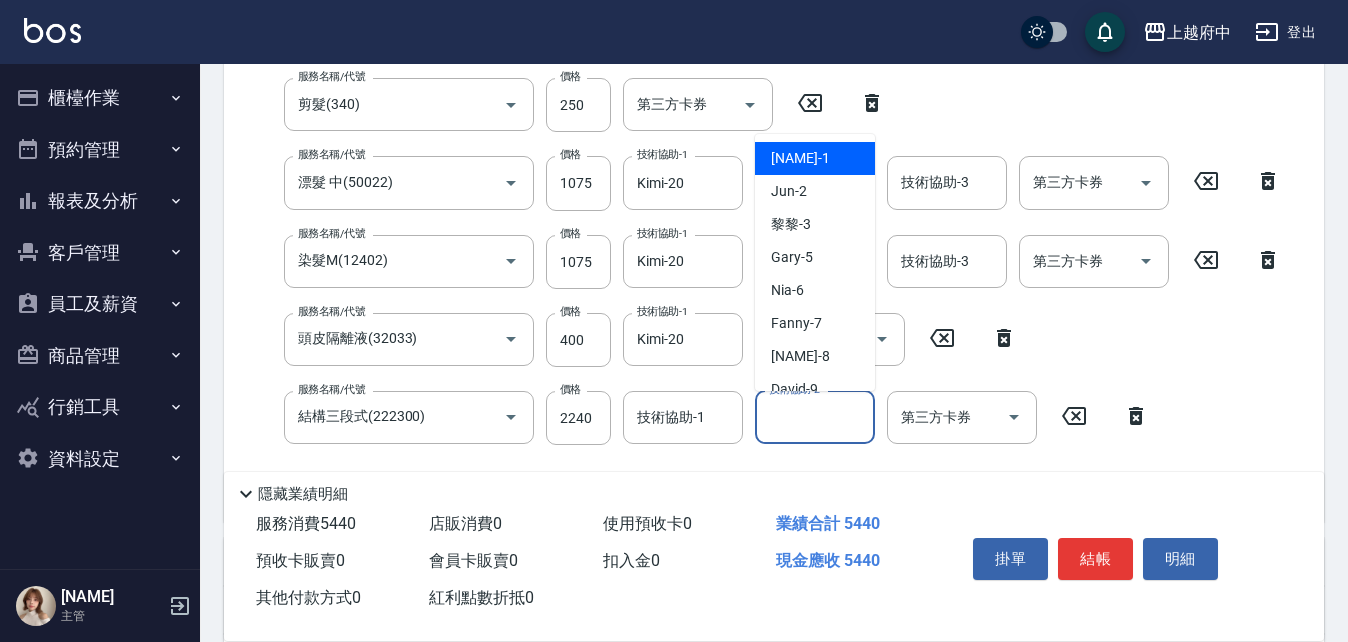 click on "技術協助-2" at bounding box center (815, 417) 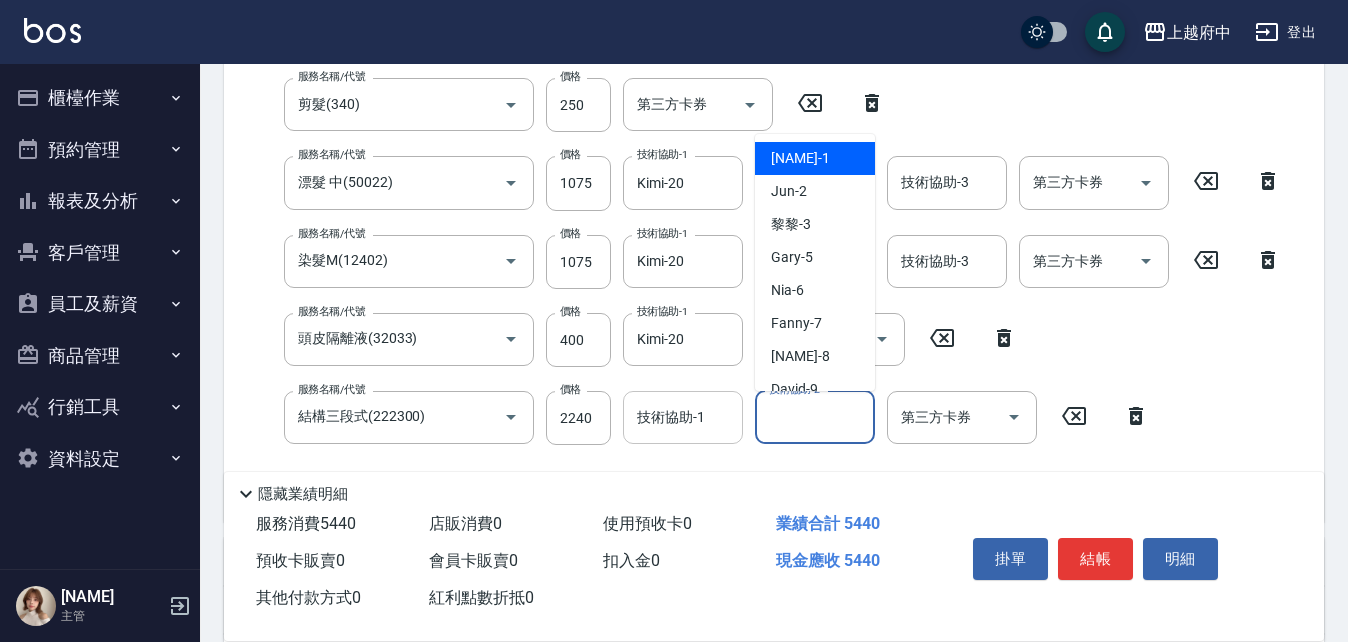 click on "技術協助-1" at bounding box center (683, 417) 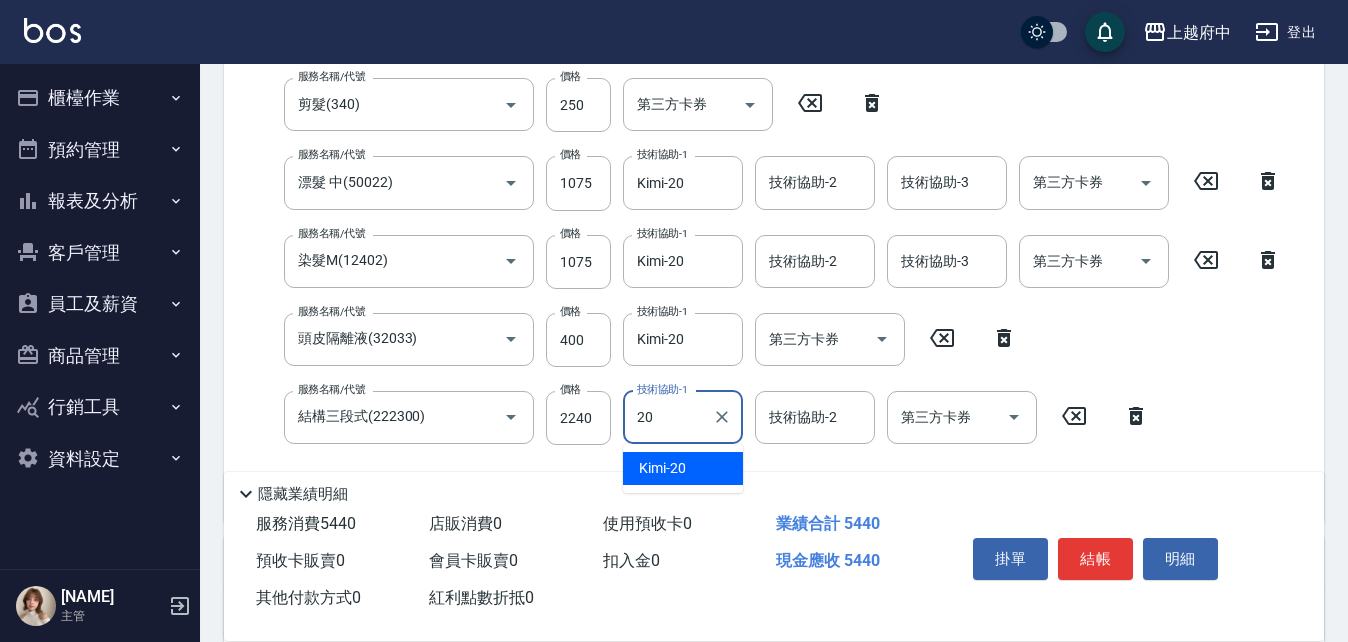type on "Kimi-20" 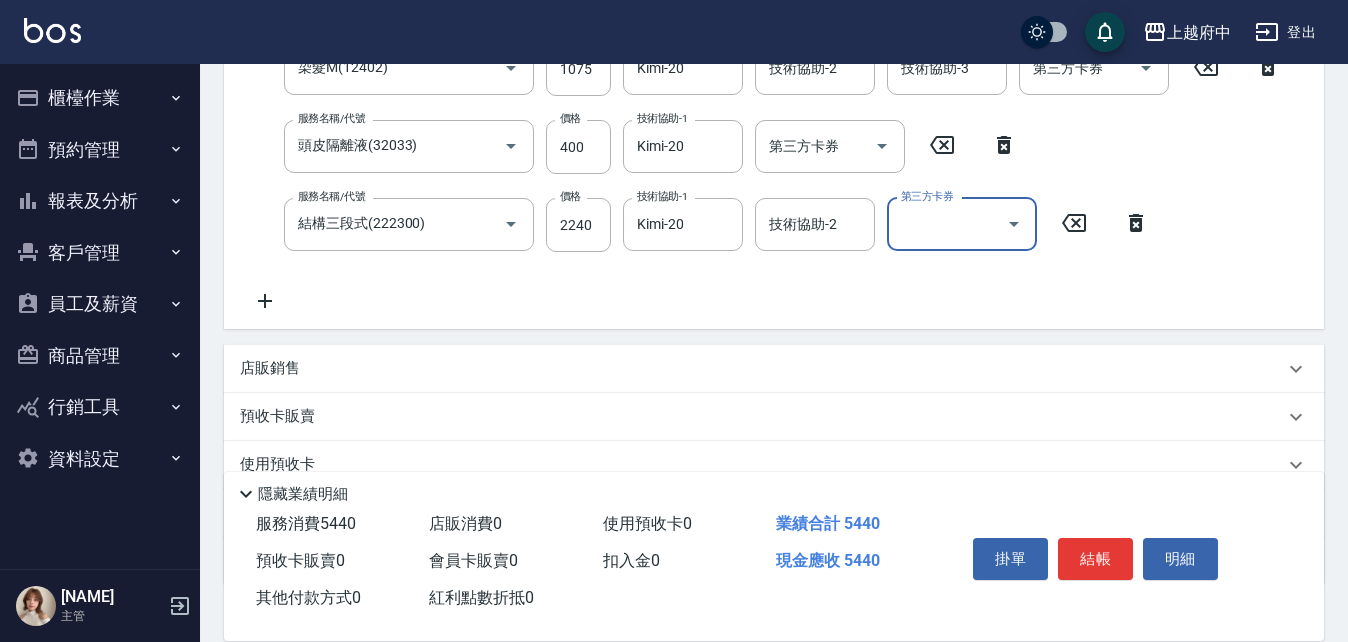scroll, scrollTop: 600, scrollLeft: 0, axis: vertical 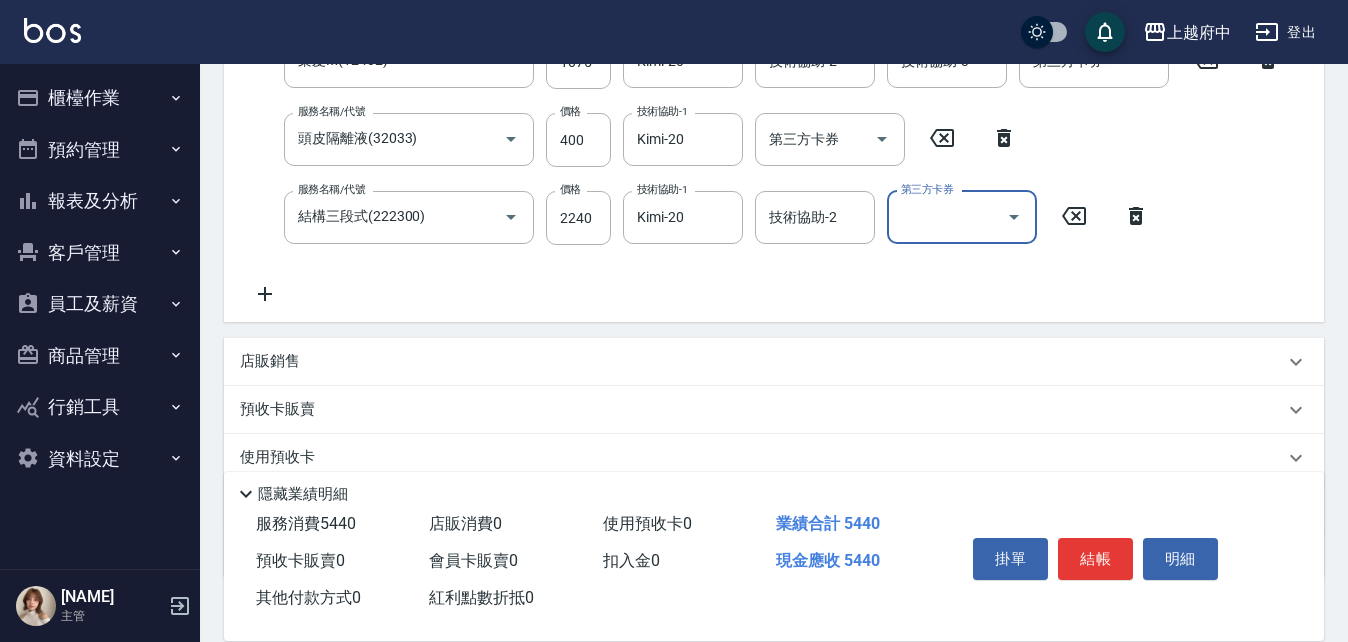 click on "店販銷售" at bounding box center (762, 361) 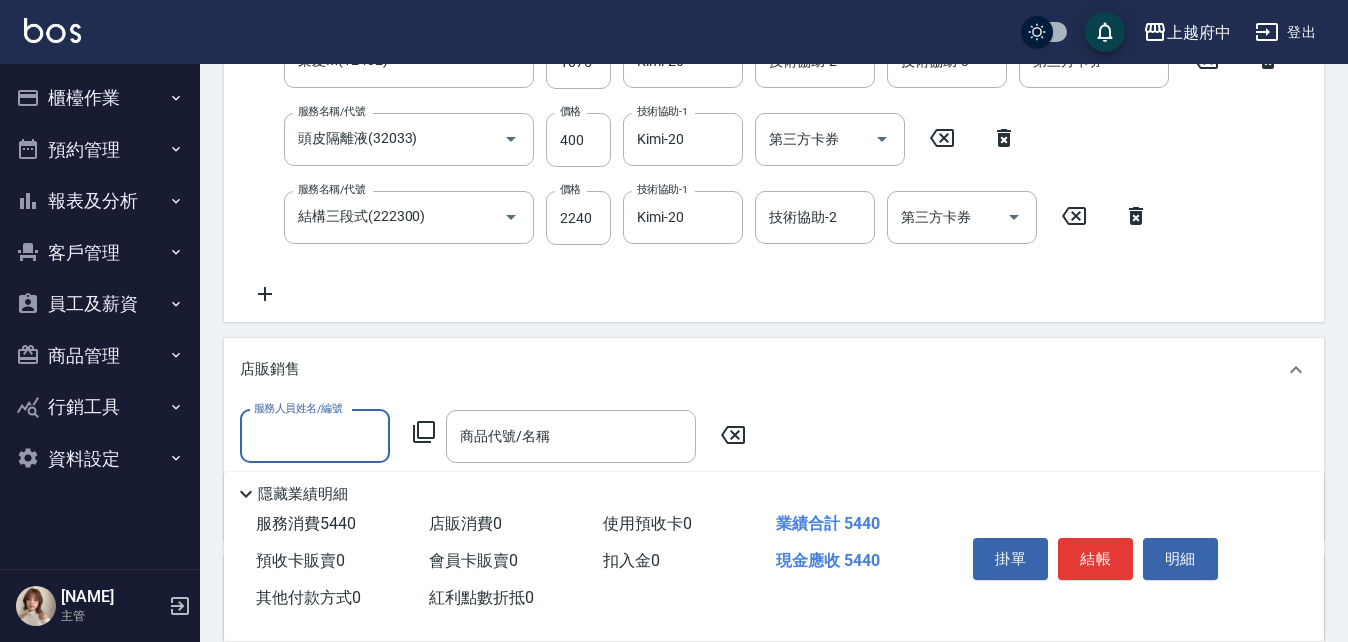 scroll, scrollTop: 0, scrollLeft: 0, axis: both 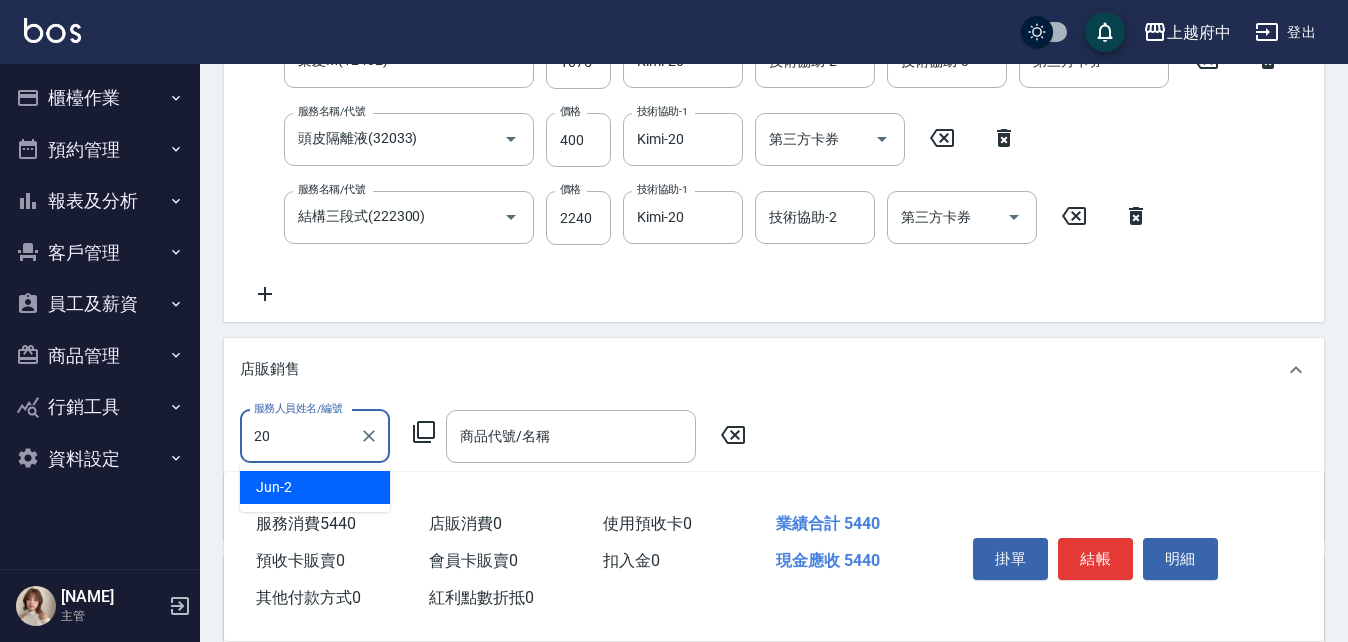 type on "Kimi-20" 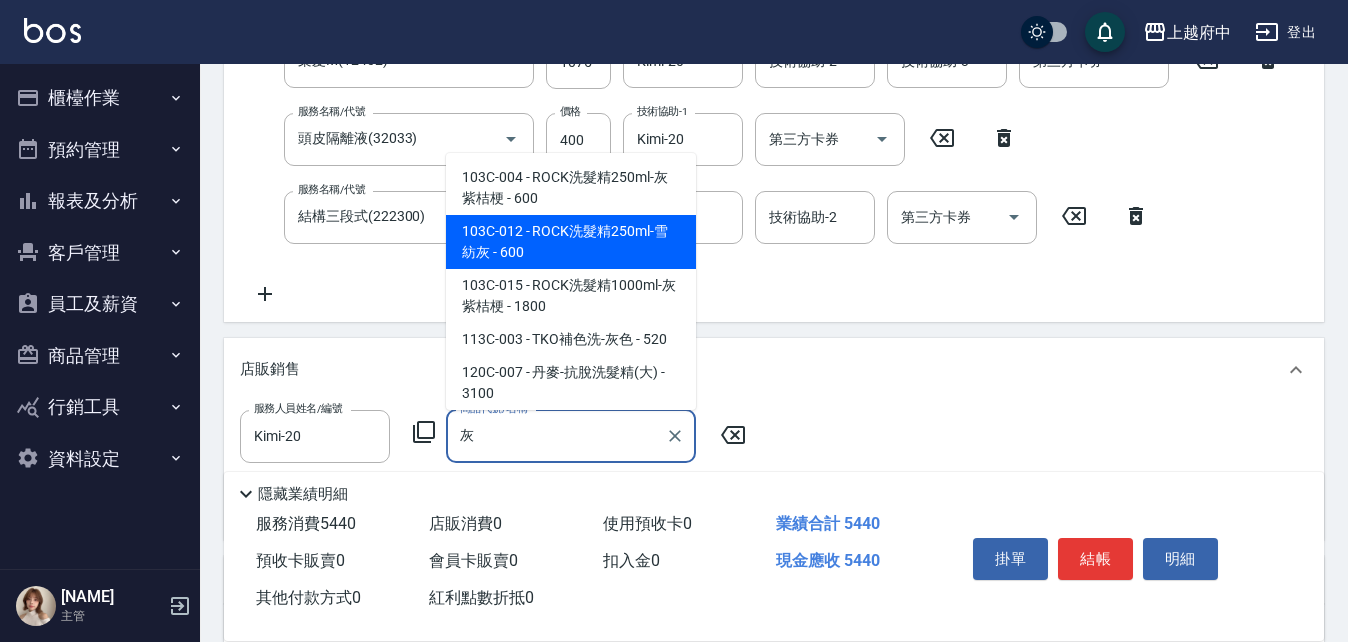 click on "103C-012 - ROCK洗髮精250ml-雪紡灰 - 600" at bounding box center [571, 242] 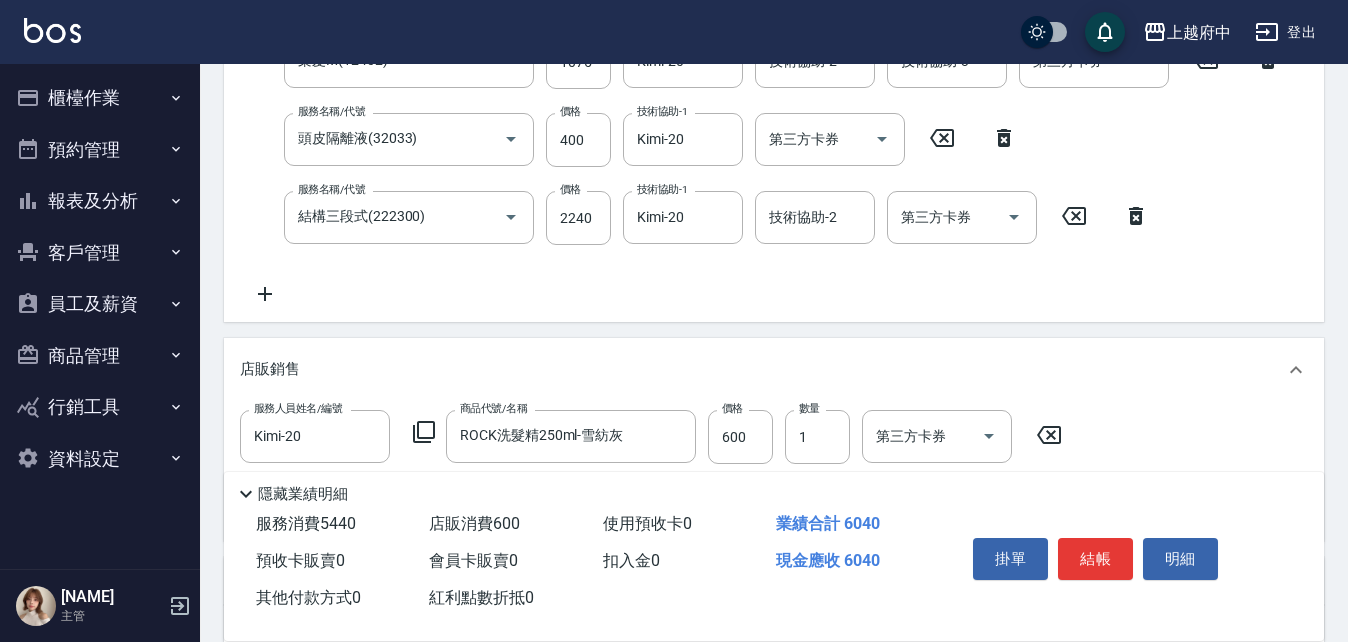 click on "店販銷售" at bounding box center [774, 370] 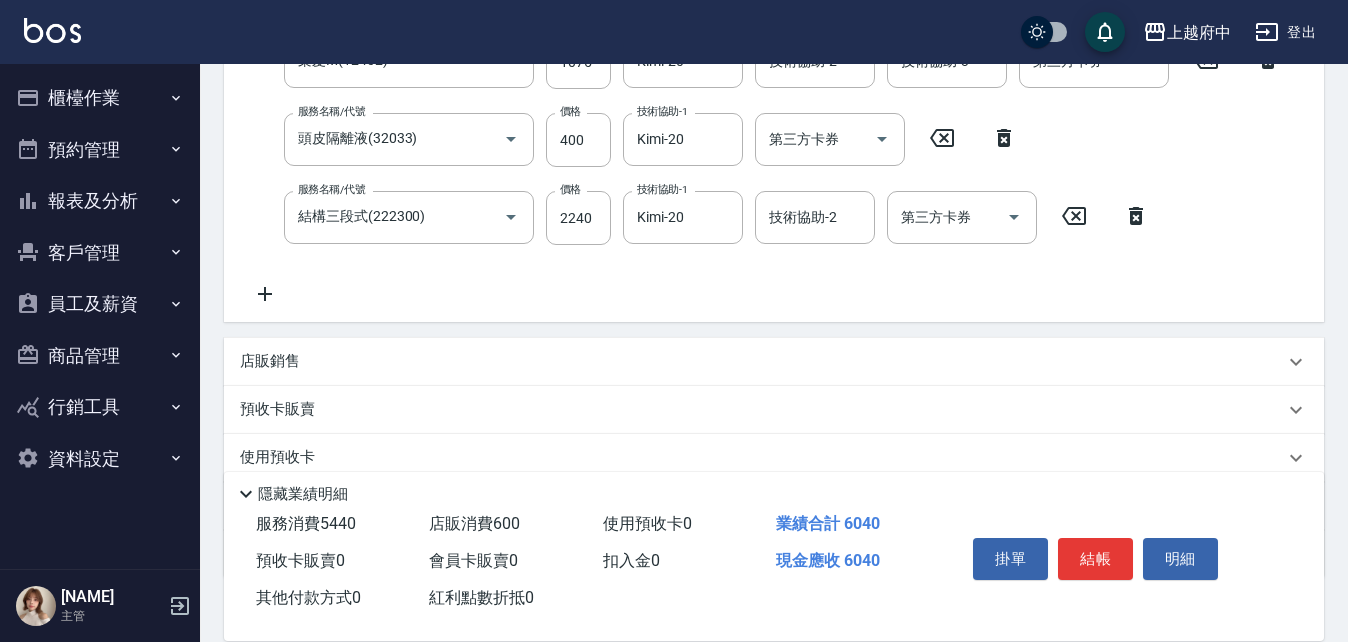 click on "店販銷售" at bounding box center [762, 361] 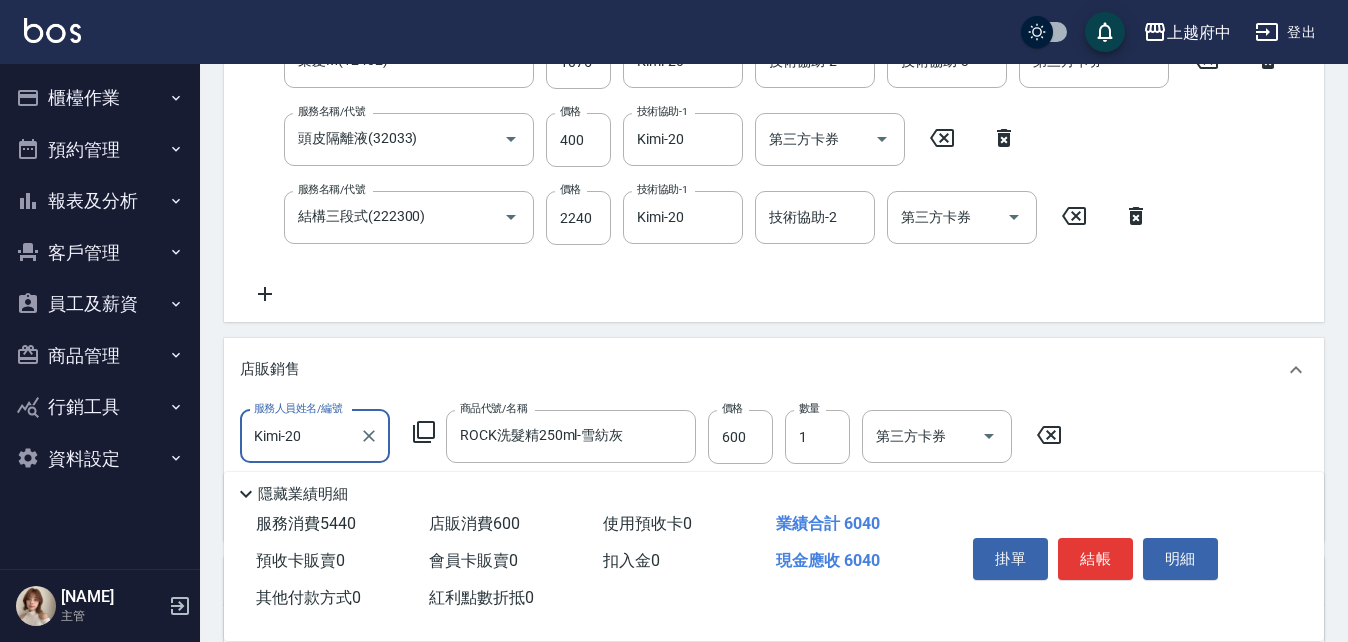 scroll, scrollTop: 0, scrollLeft: 0, axis: both 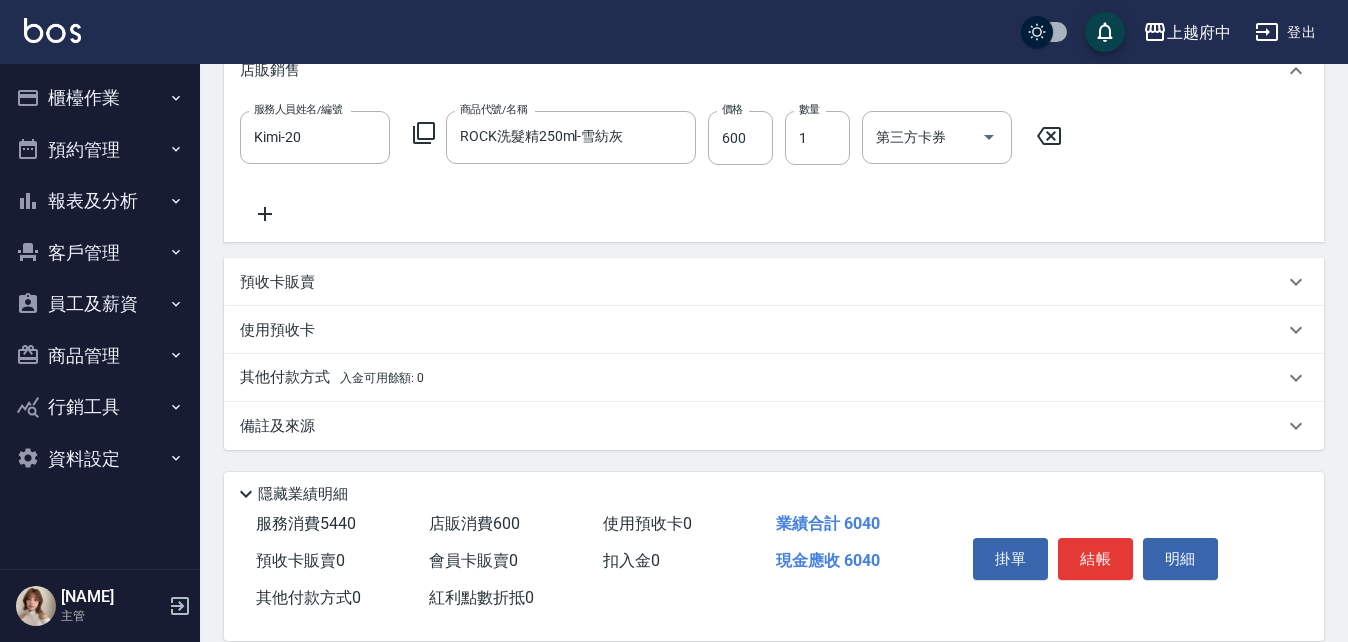 click on "其他付款方式 入金可用餘額: 0" at bounding box center (332, 378) 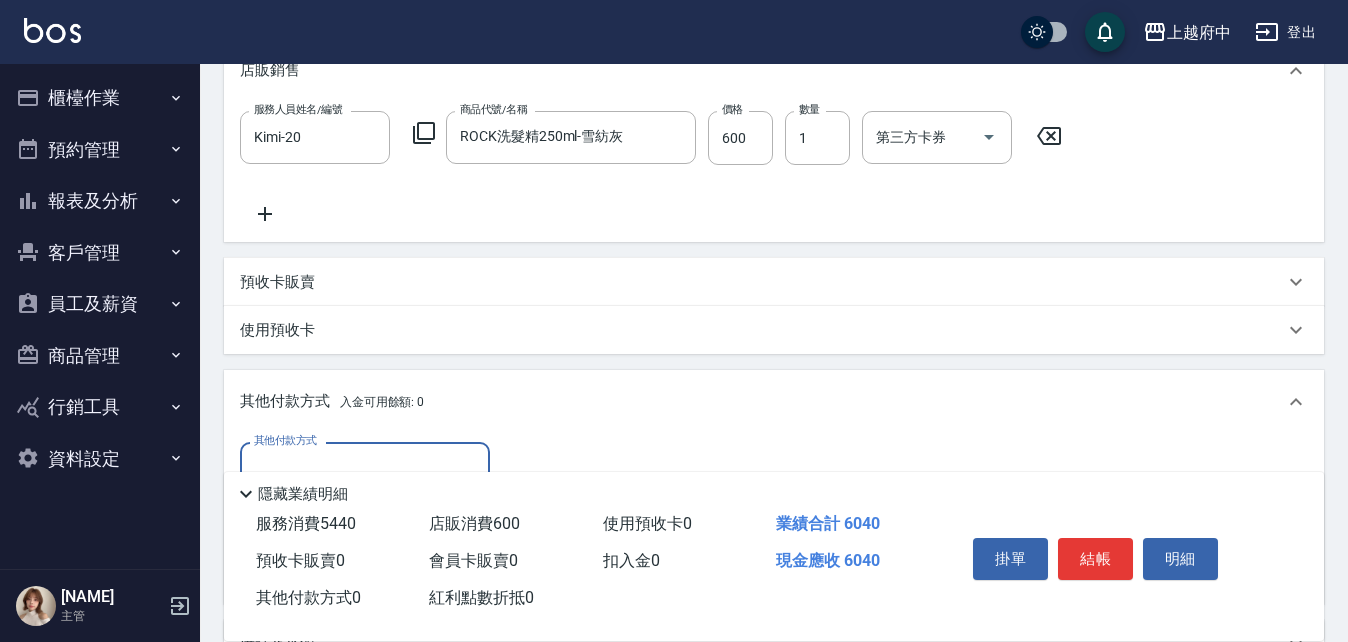 scroll, scrollTop: 0, scrollLeft: 0, axis: both 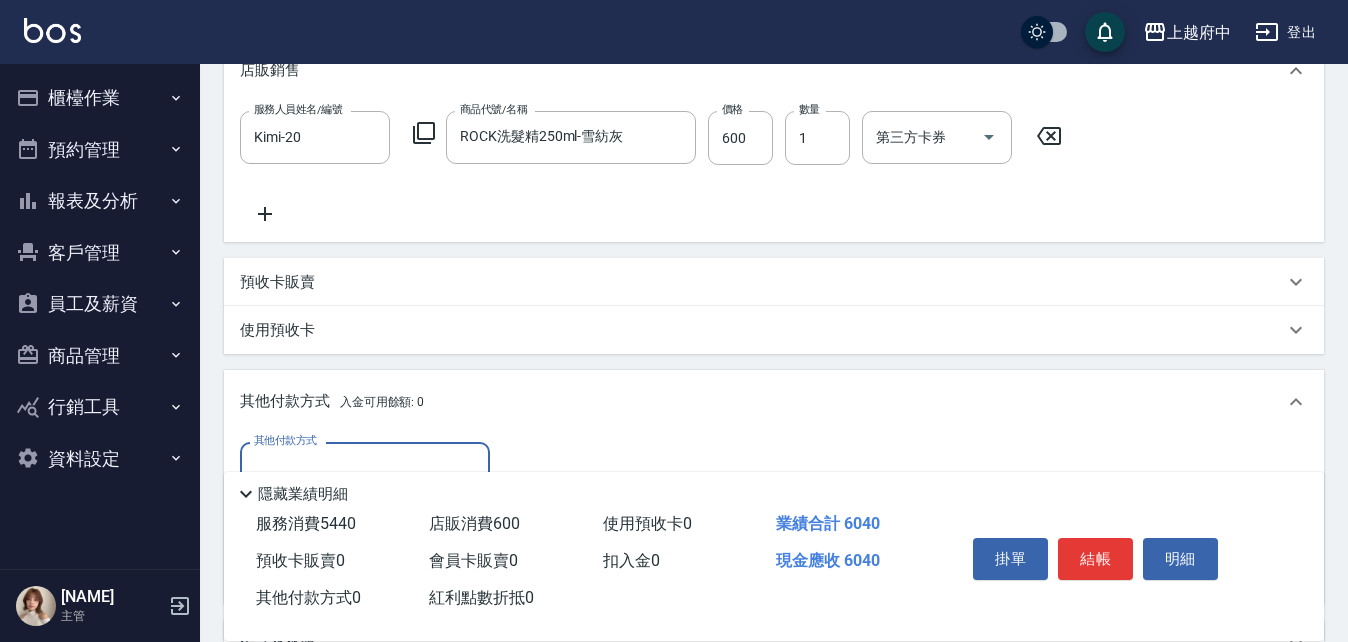 click on "其他付款方式" at bounding box center (365, 468) 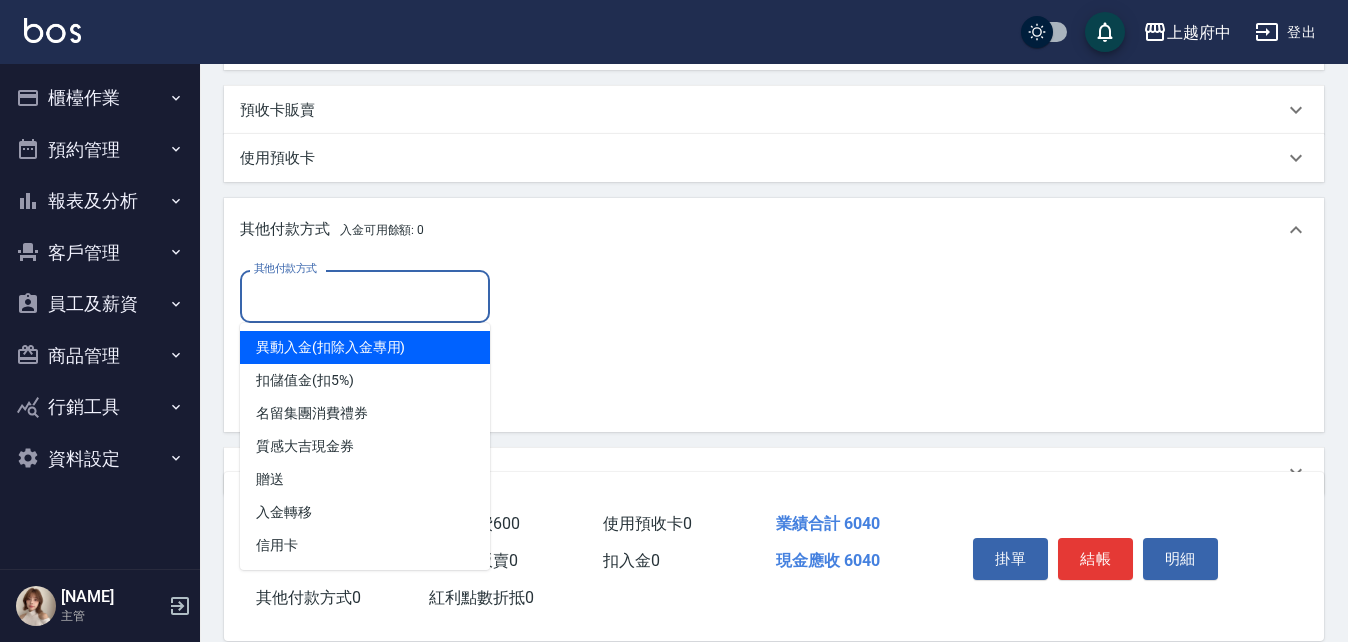 scroll, scrollTop: 1099, scrollLeft: 0, axis: vertical 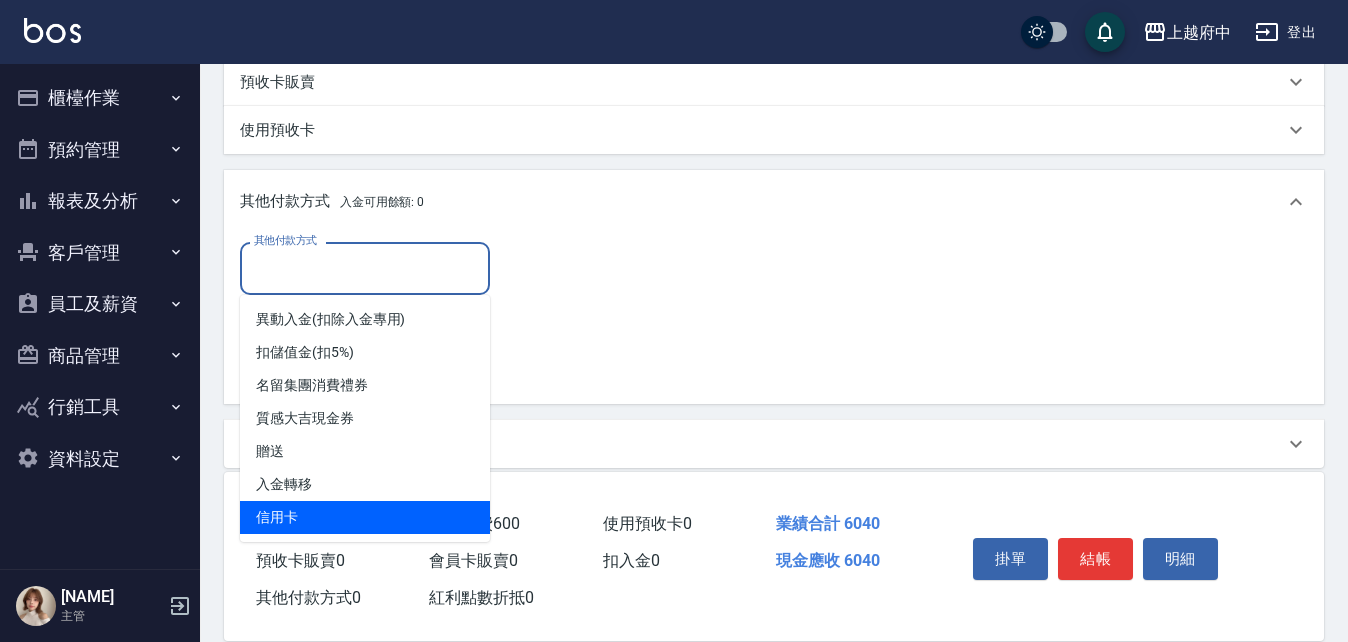 click on "信用卡" at bounding box center (365, 517) 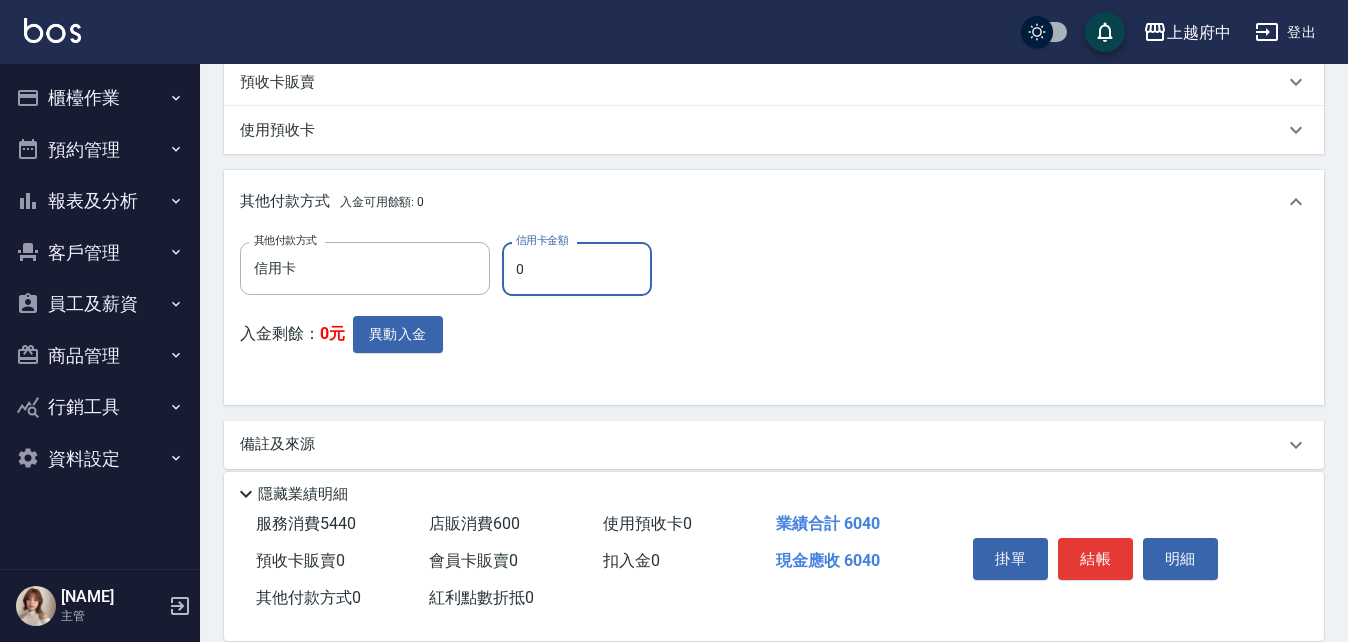 click on "0" at bounding box center [577, 269] 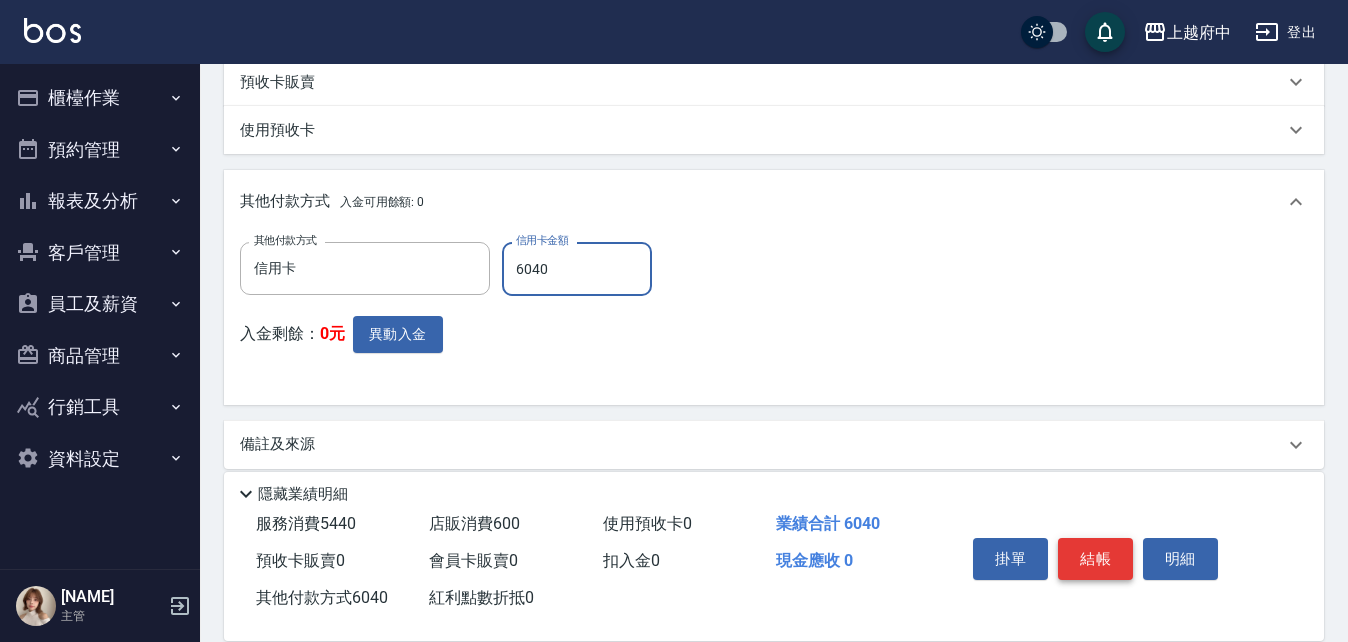 type on "6040" 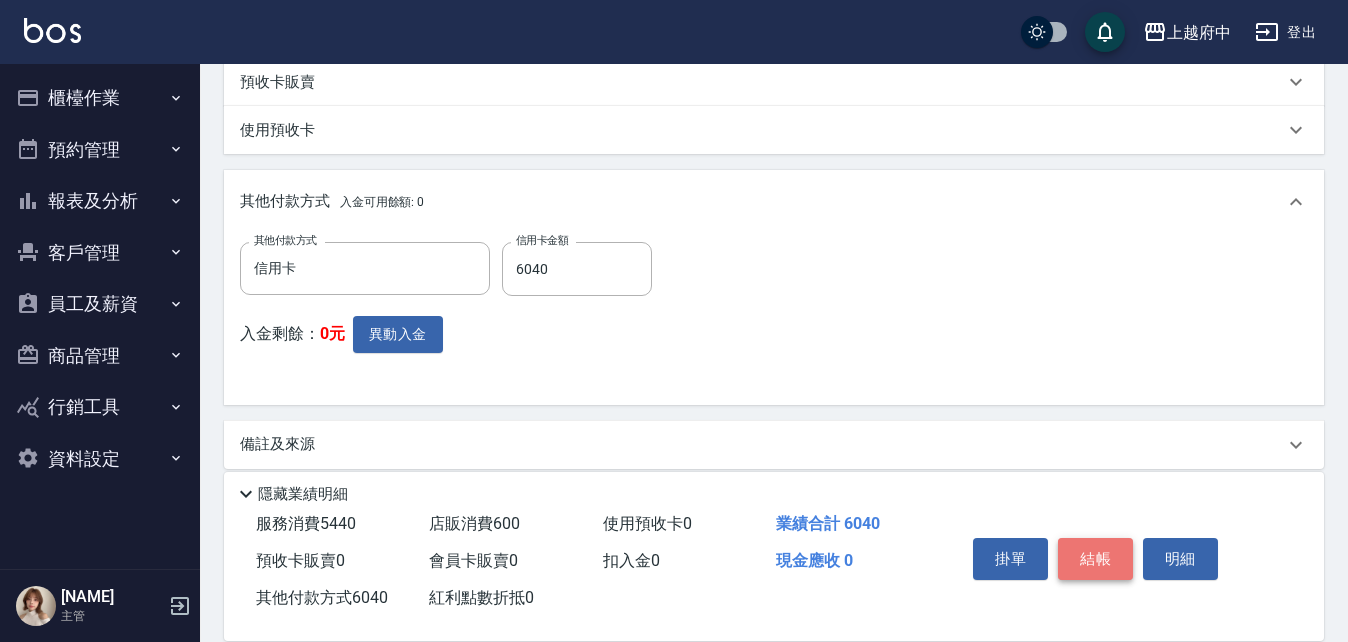 click on "結帳" at bounding box center [1095, 559] 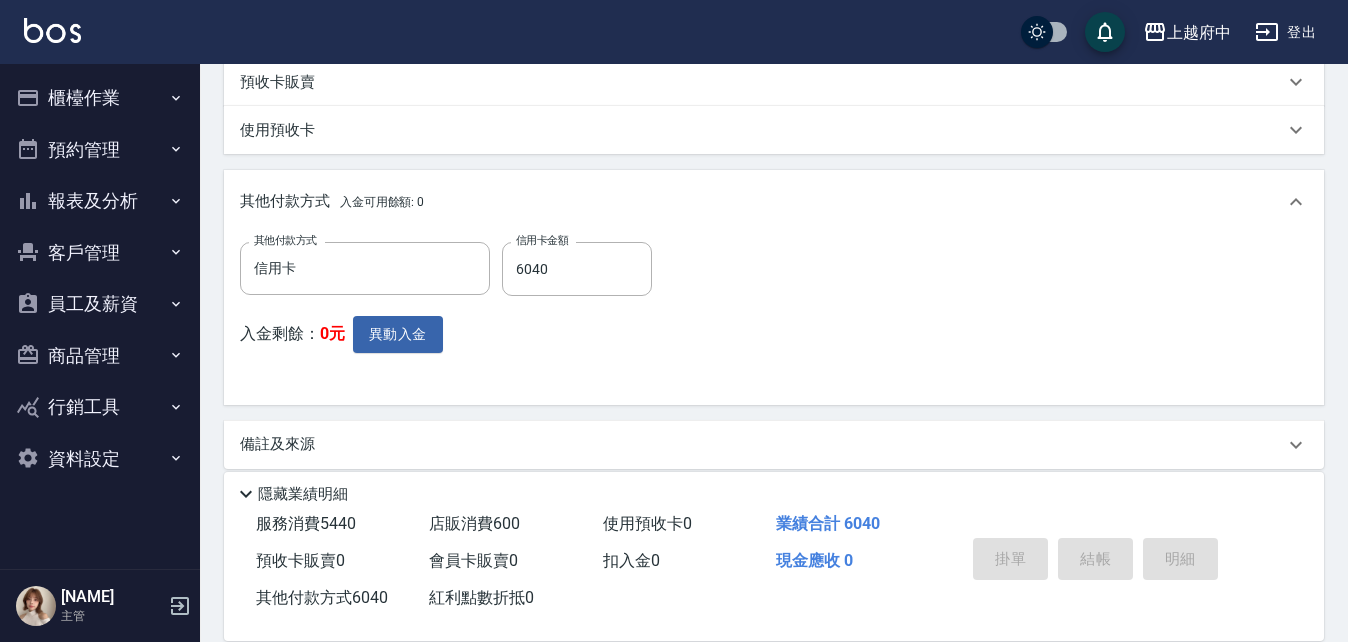 type on "2025/08/07 15:05" 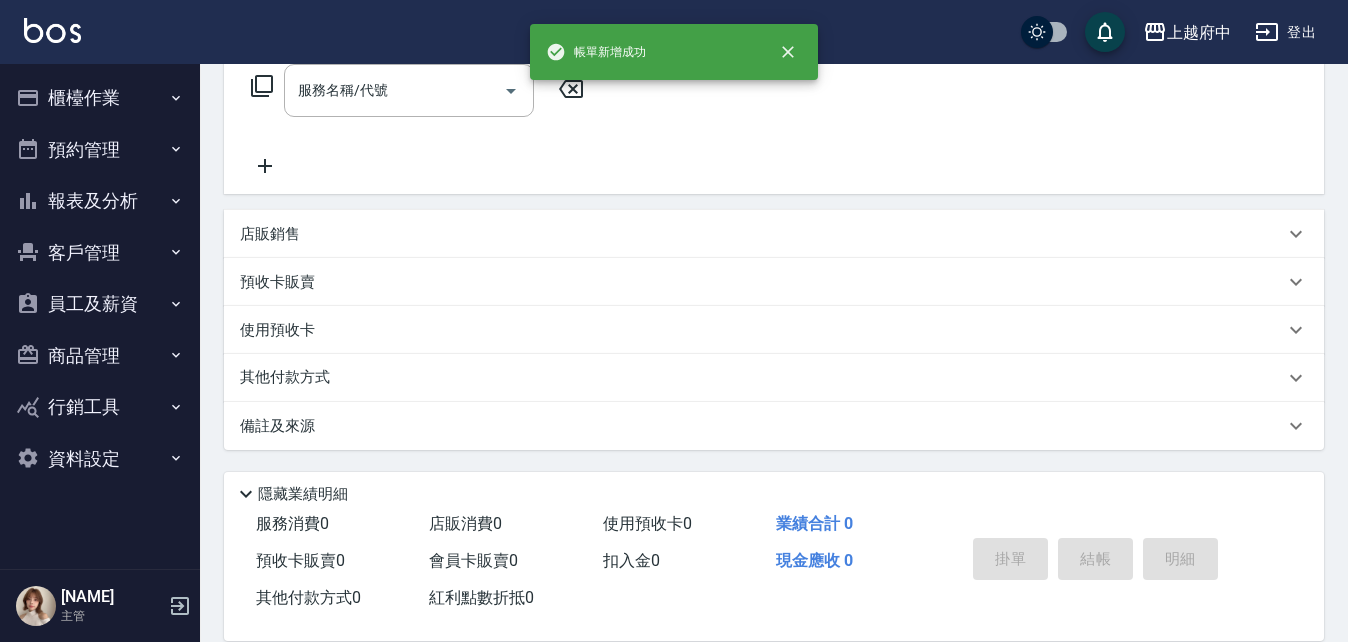 scroll, scrollTop: 0, scrollLeft: 0, axis: both 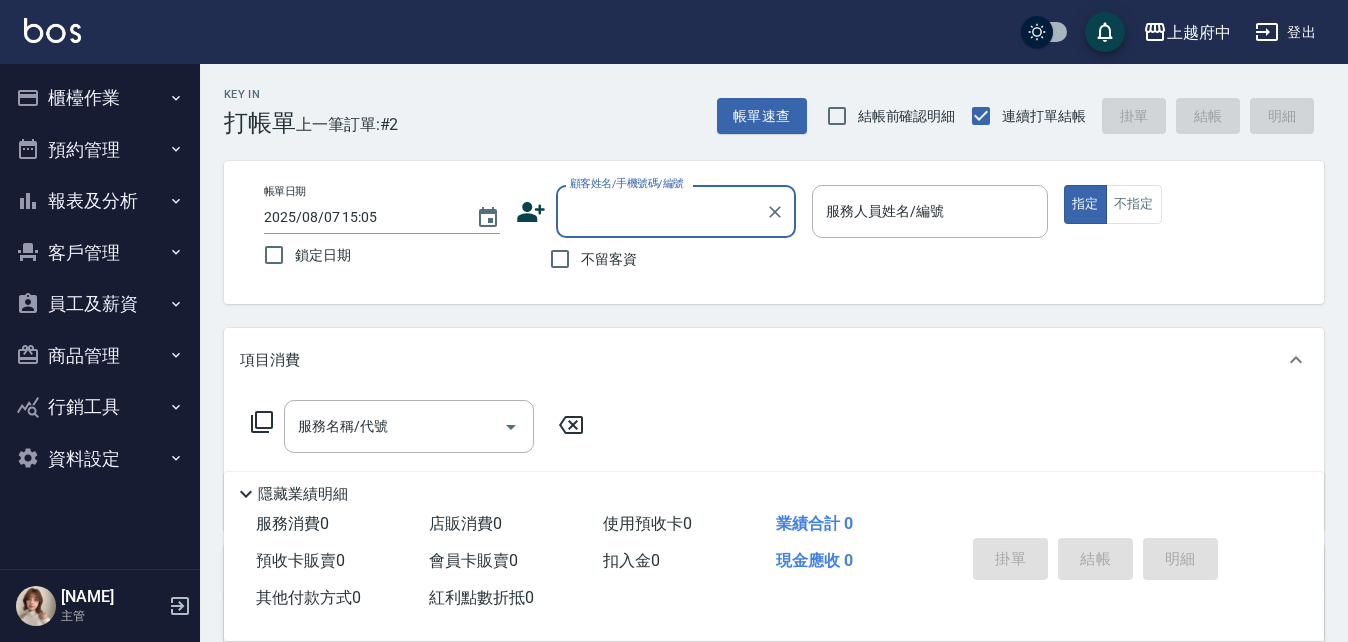 type on "ㄔ" 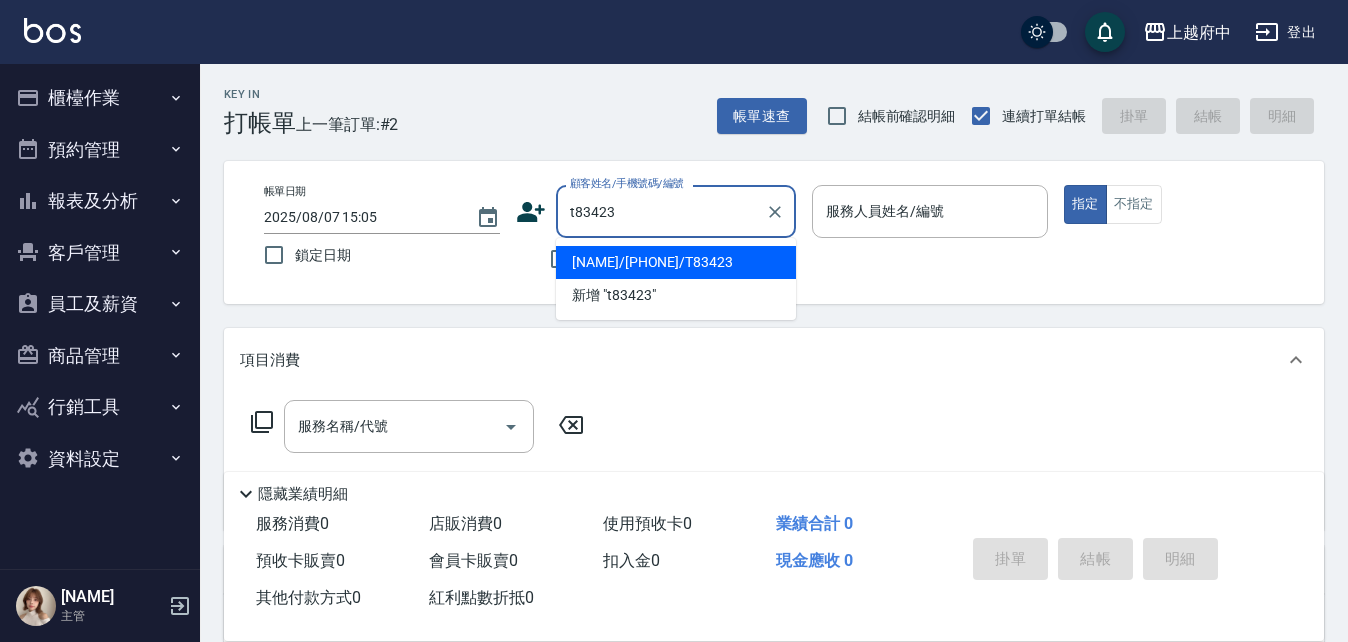 click on "林沂儒/0952699068/T83423" at bounding box center (676, 262) 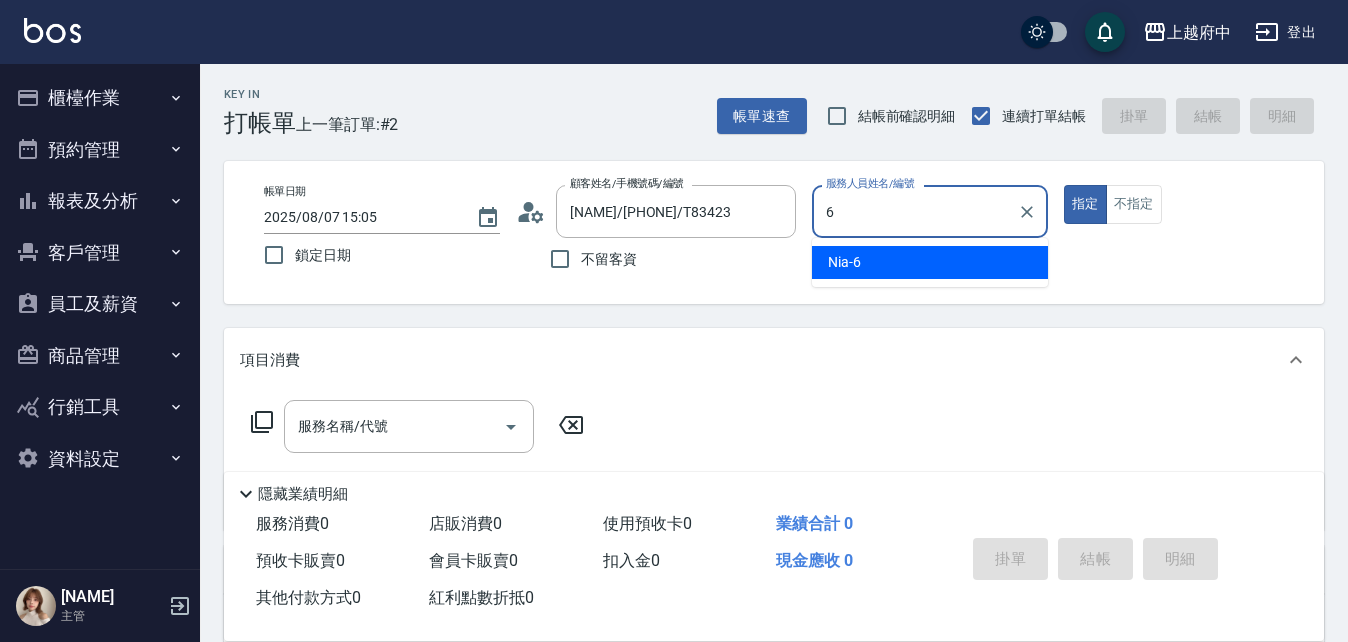 type on "Nia-6" 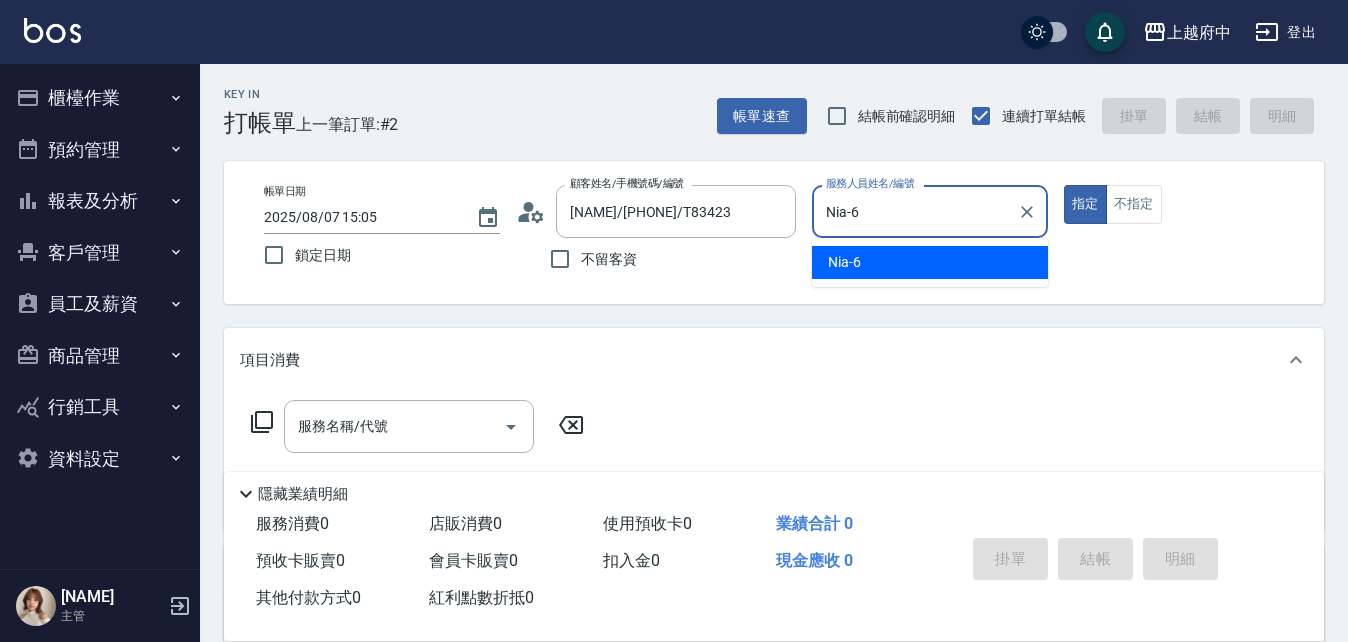 type on "true" 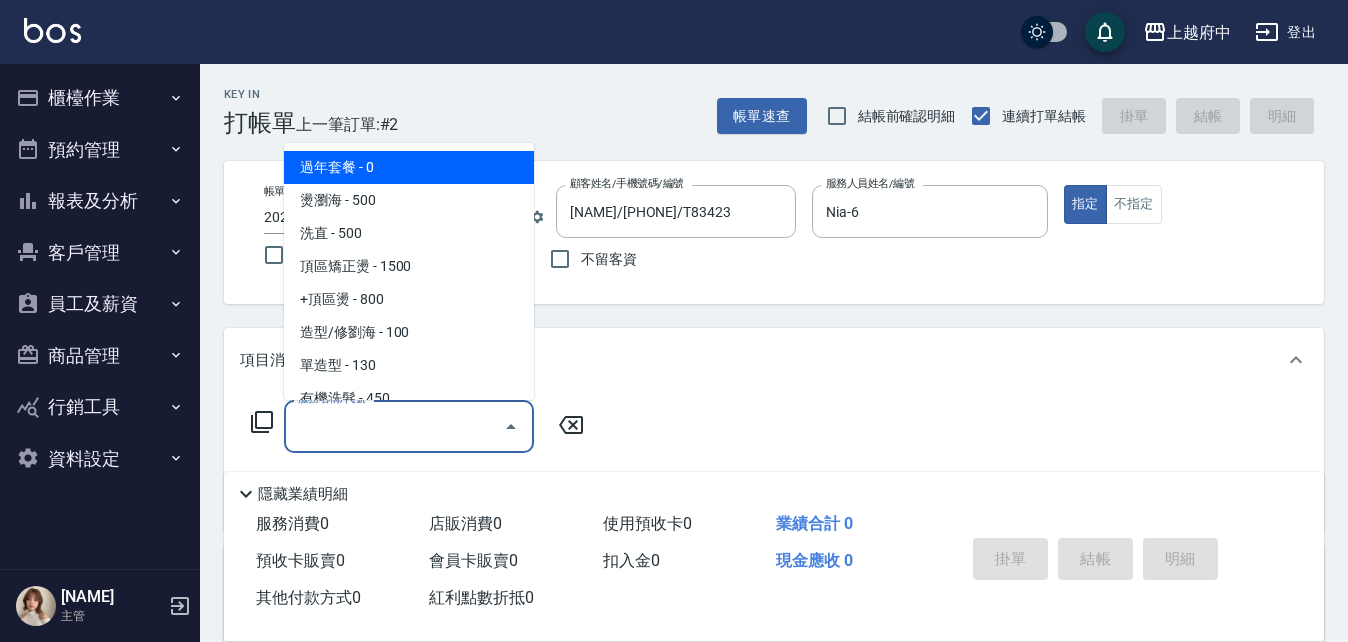 click on "服務名稱/代號 服務名稱/代號" at bounding box center [409, 426] 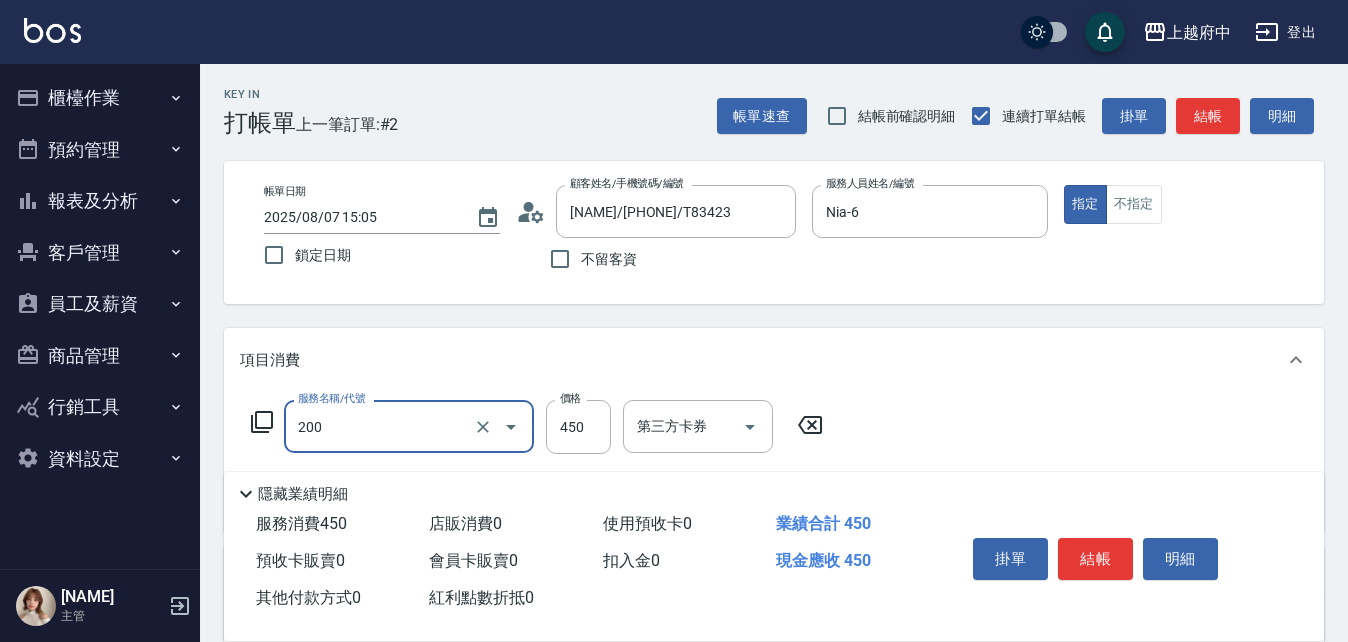 type on "有機洗髮(200)" 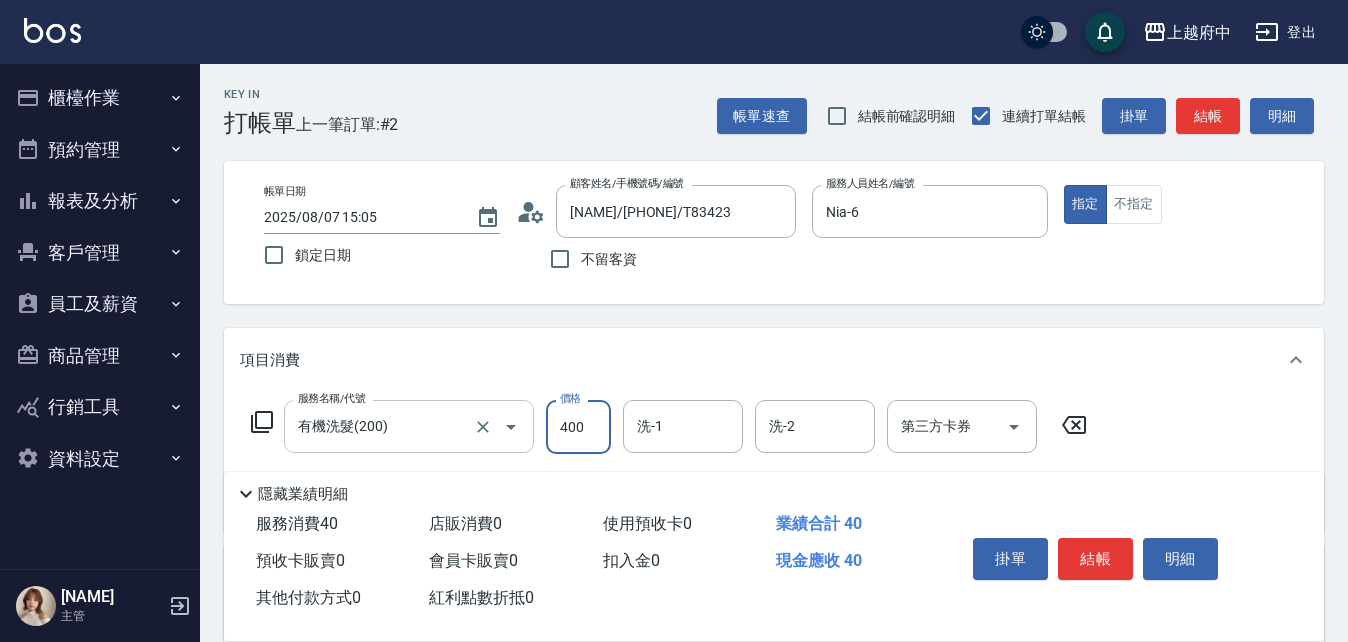 type on "400" 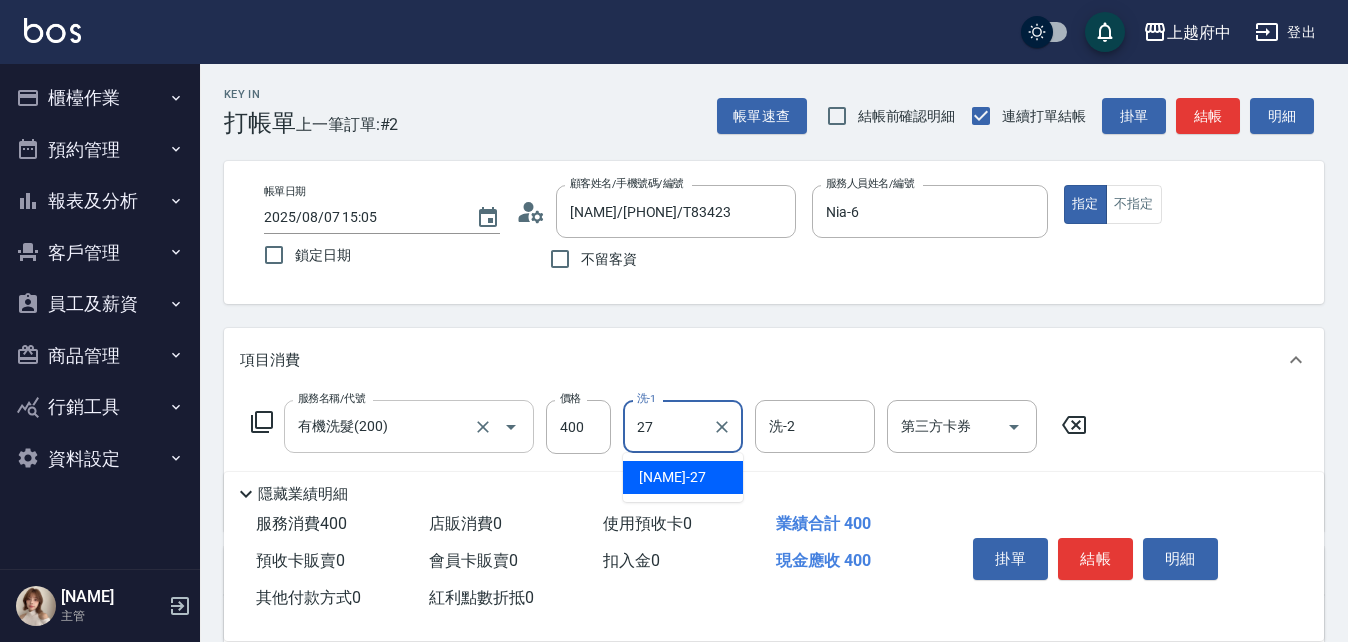 type on "陳韋均-27" 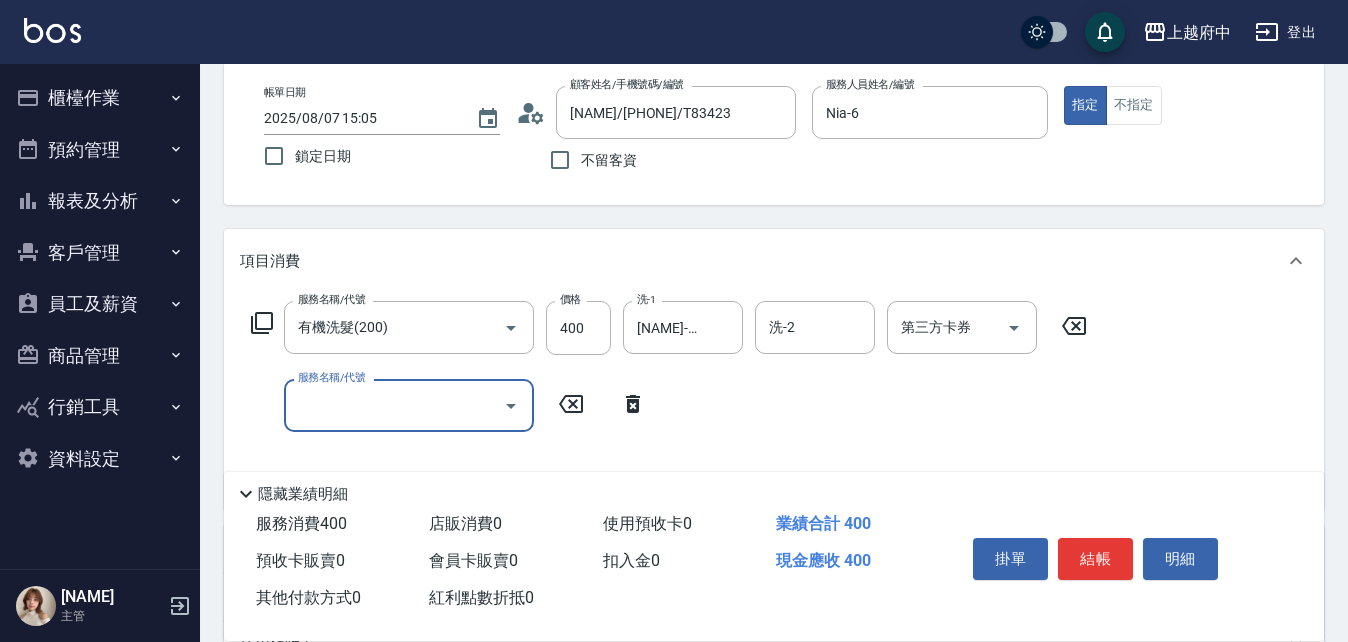 scroll, scrollTop: 100, scrollLeft: 0, axis: vertical 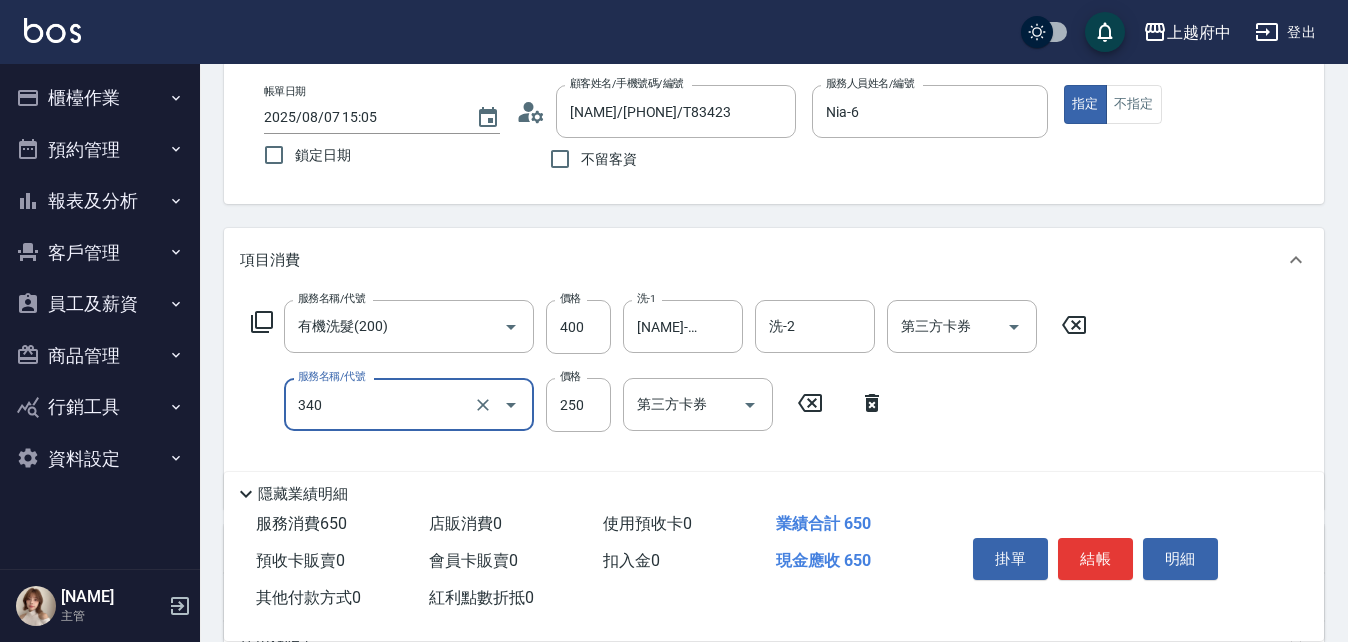 type on "剪髮(340)" 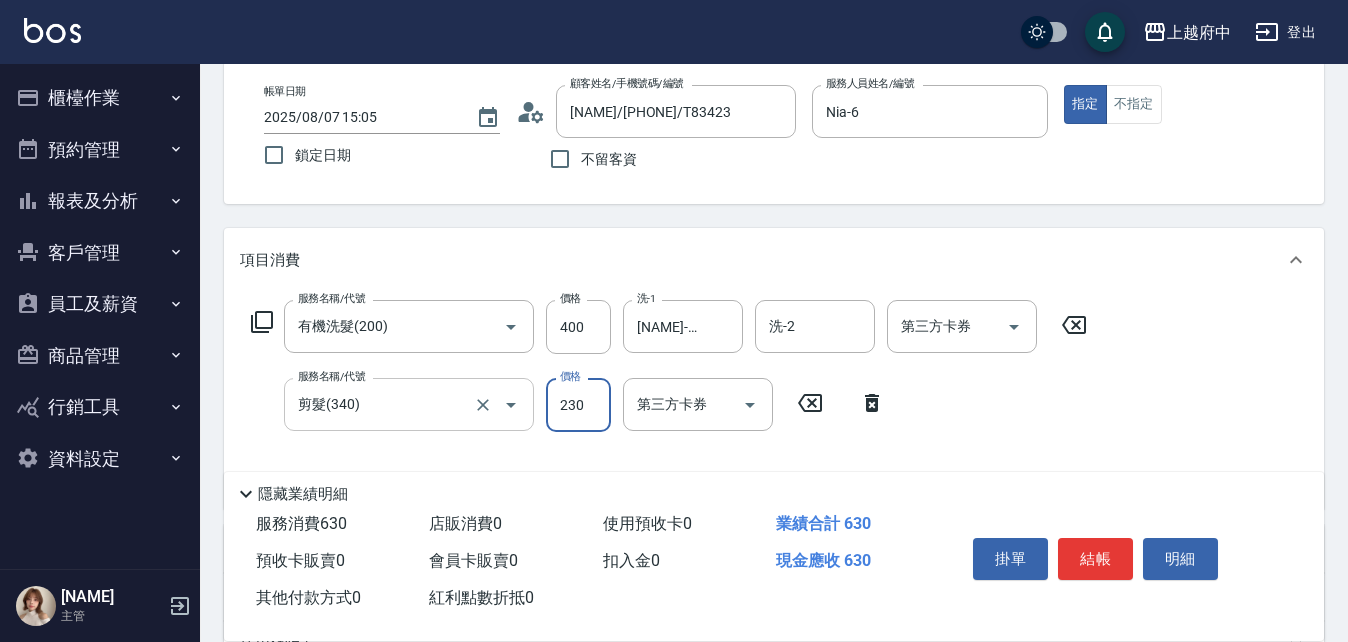 type on "230" 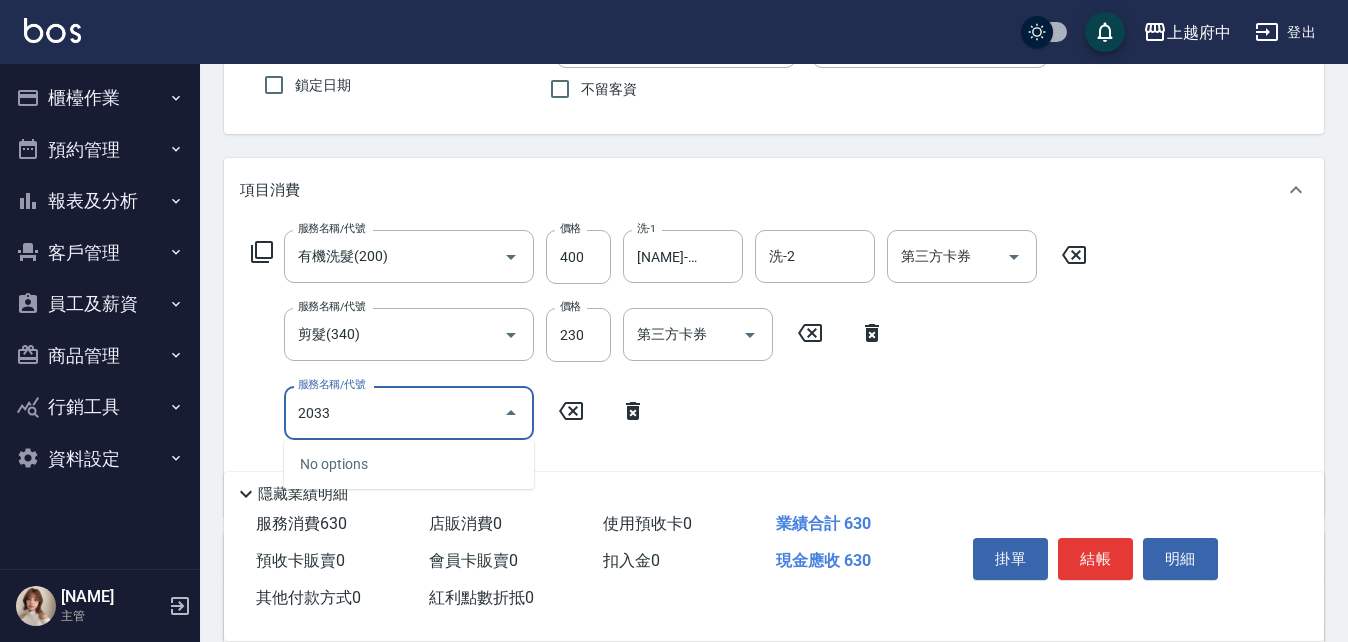 scroll, scrollTop: 300, scrollLeft: 0, axis: vertical 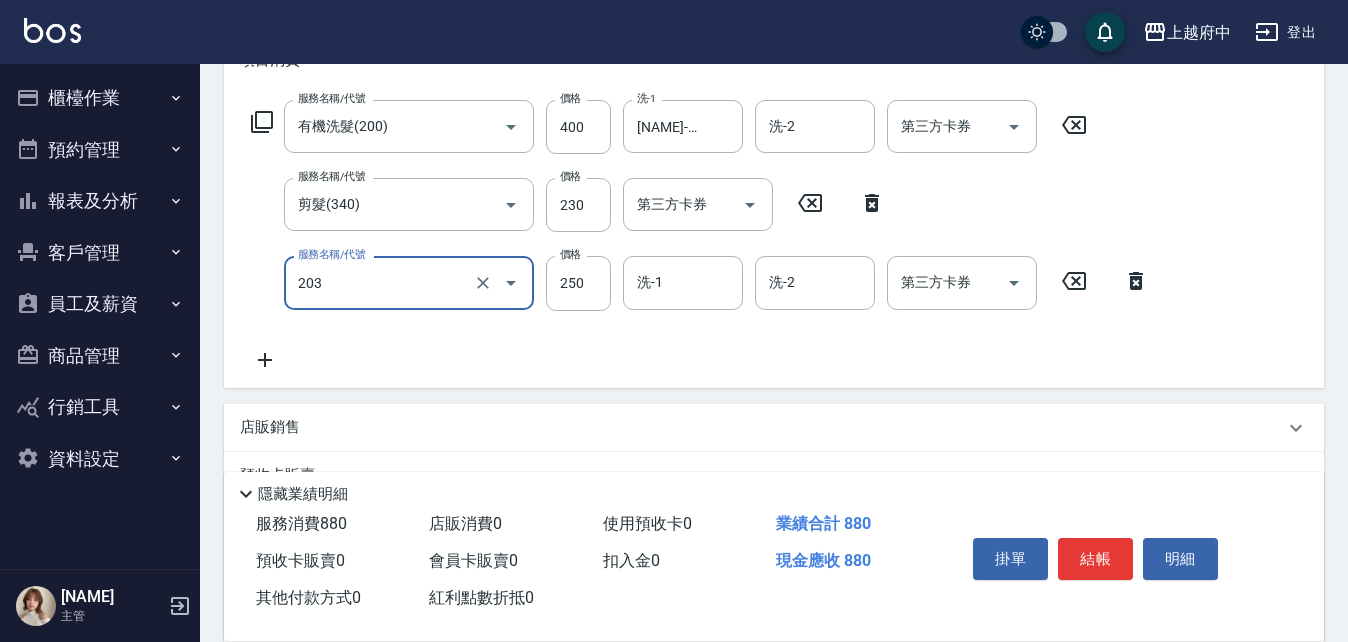 type on "升級滋養護髮(203)" 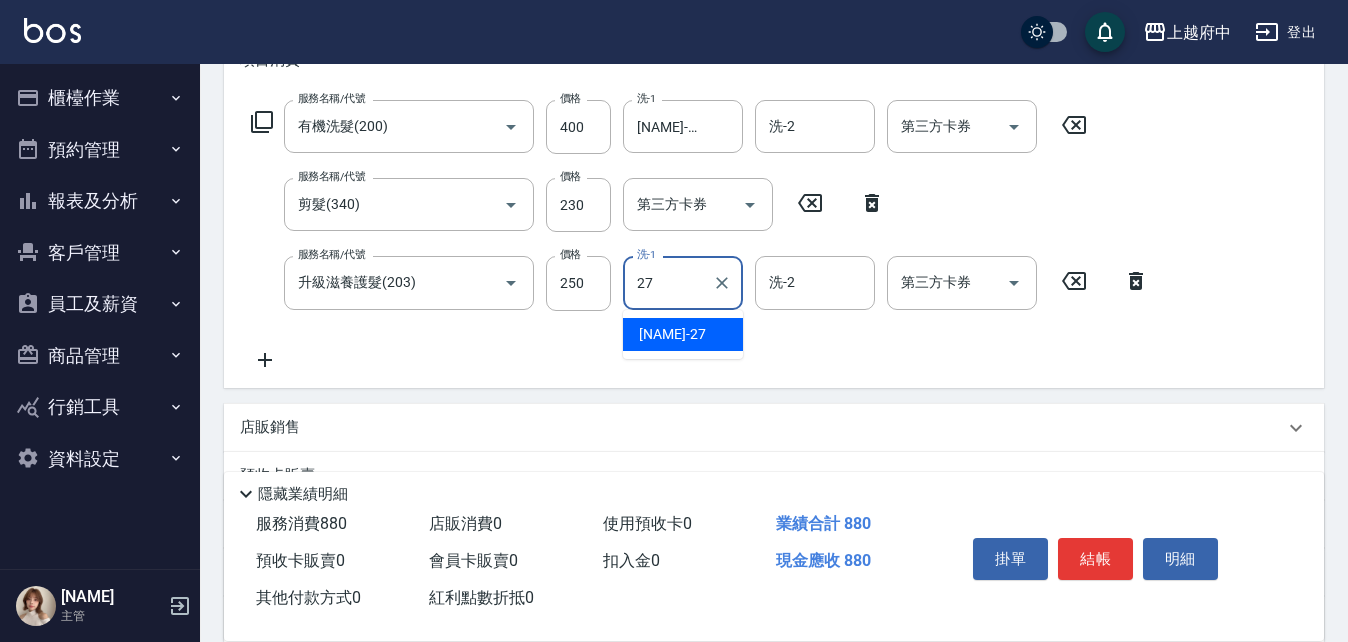 type on "陳韋均-27" 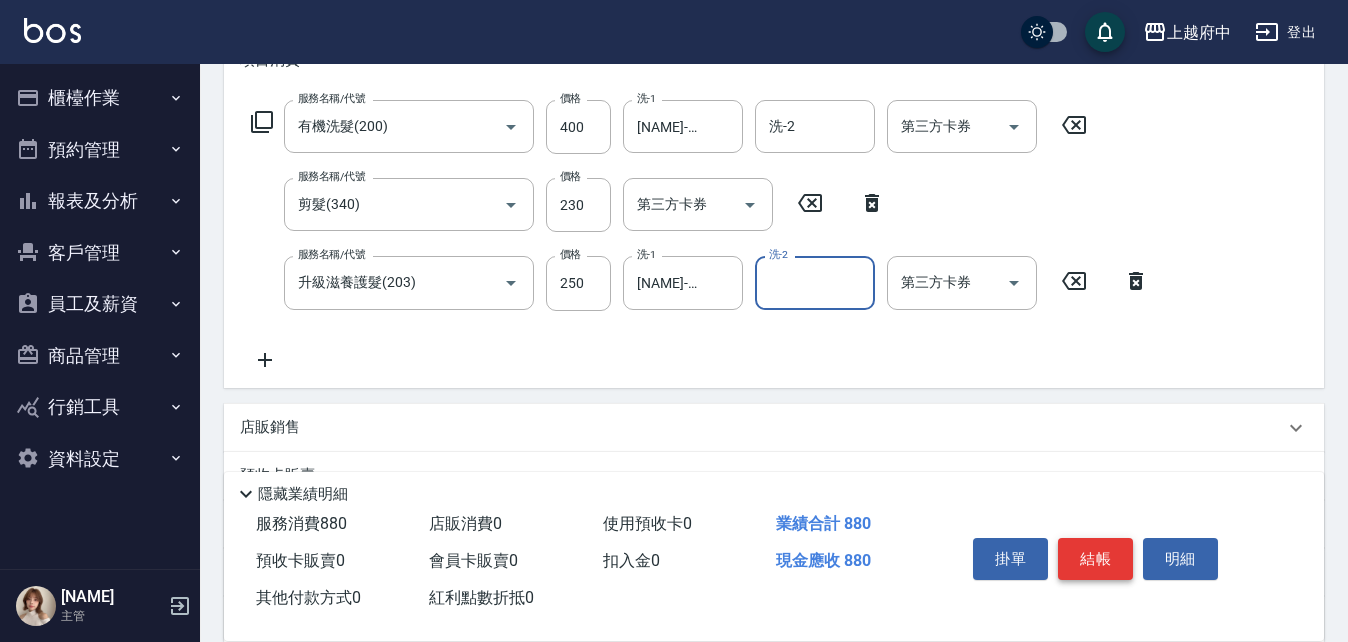 click on "結帳" at bounding box center [1095, 559] 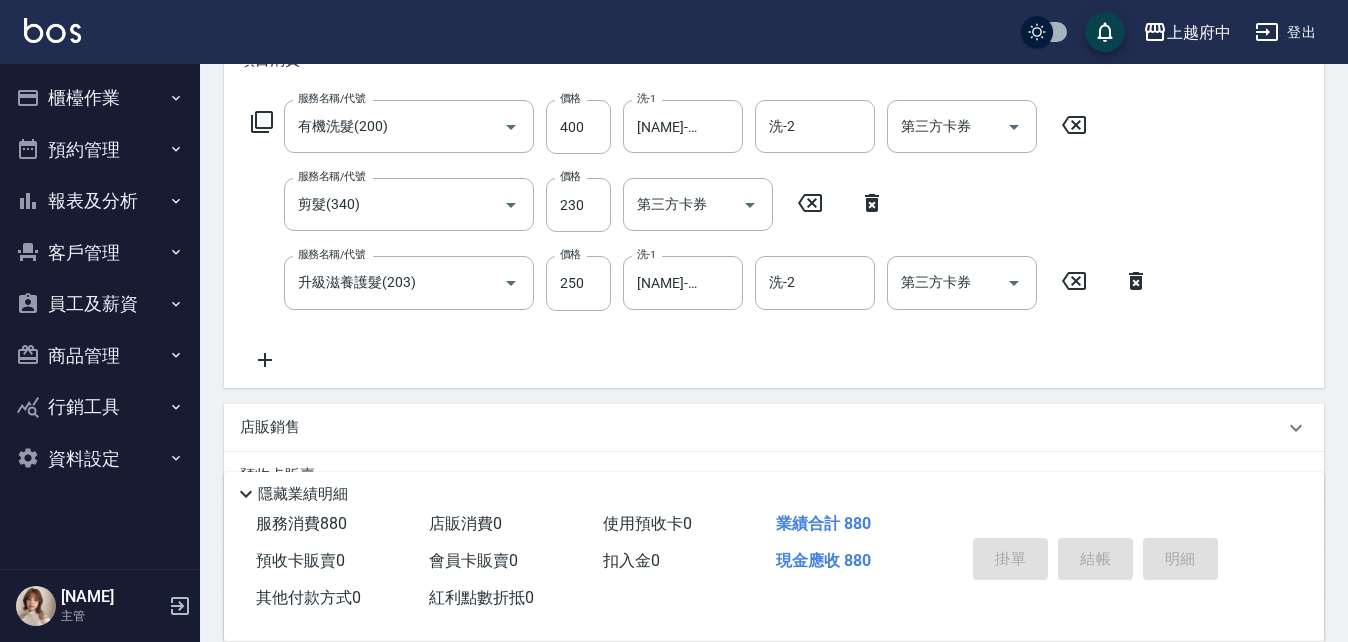 type 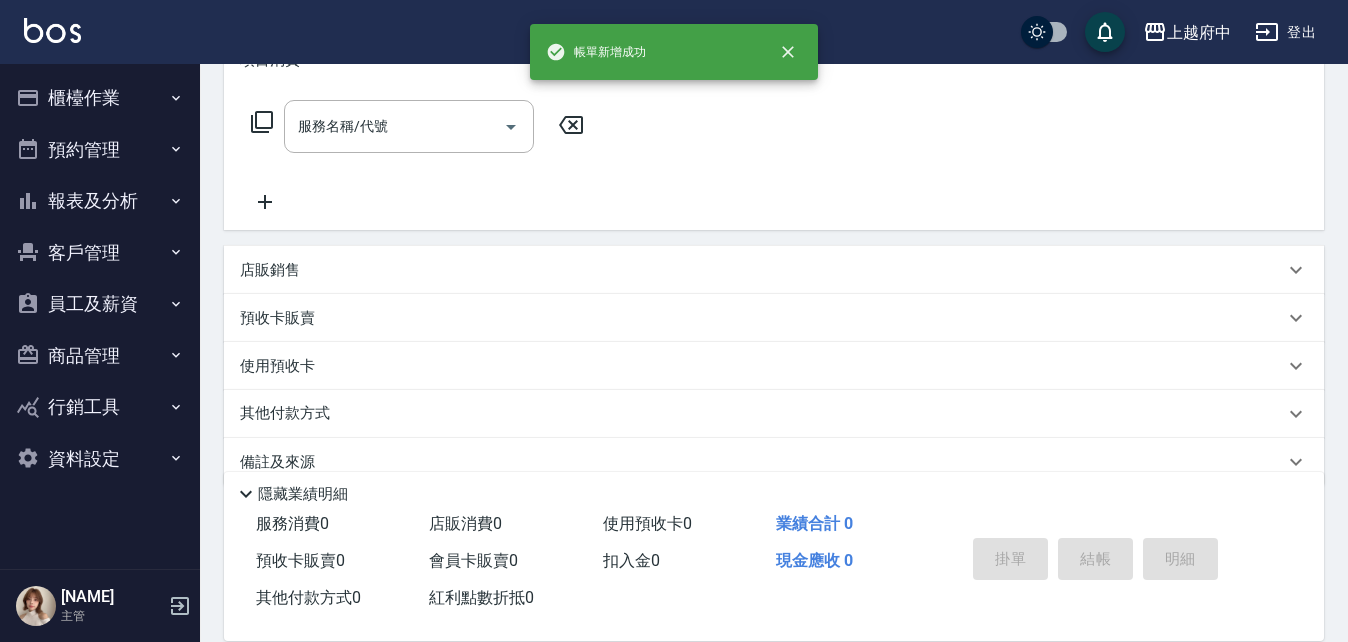 scroll, scrollTop: 0, scrollLeft: 0, axis: both 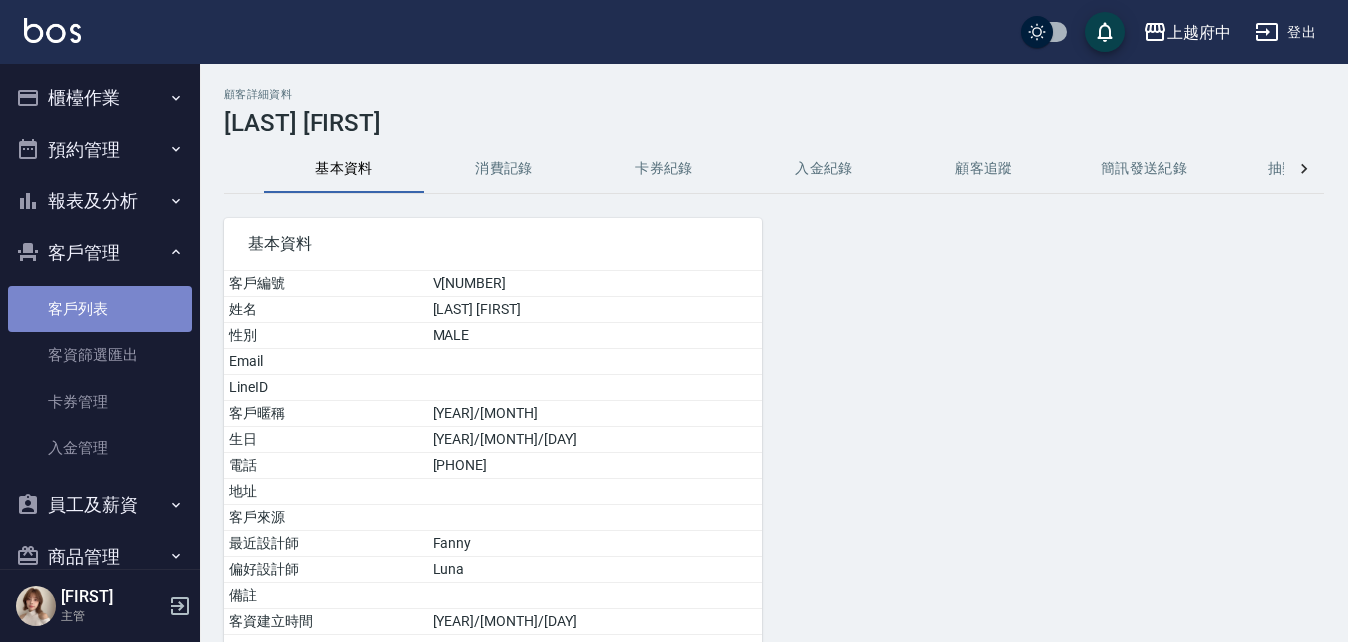 click on "客戶列表" at bounding box center (100, 309) 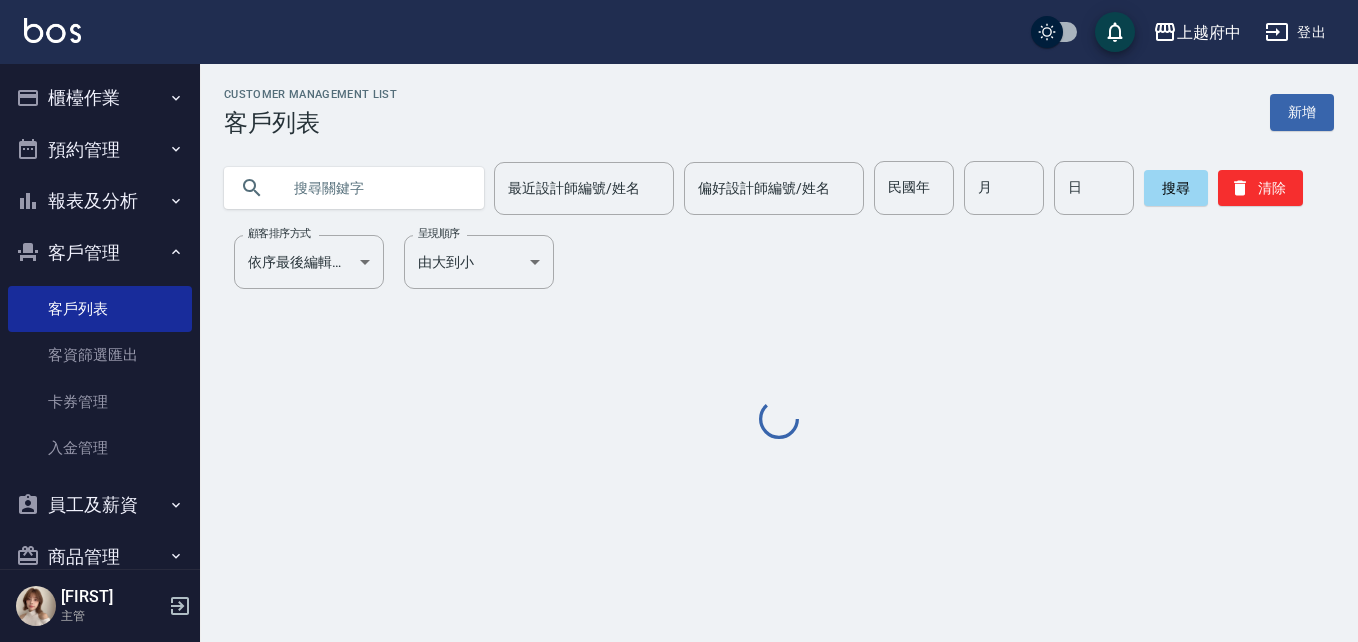 click at bounding box center (374, 188) 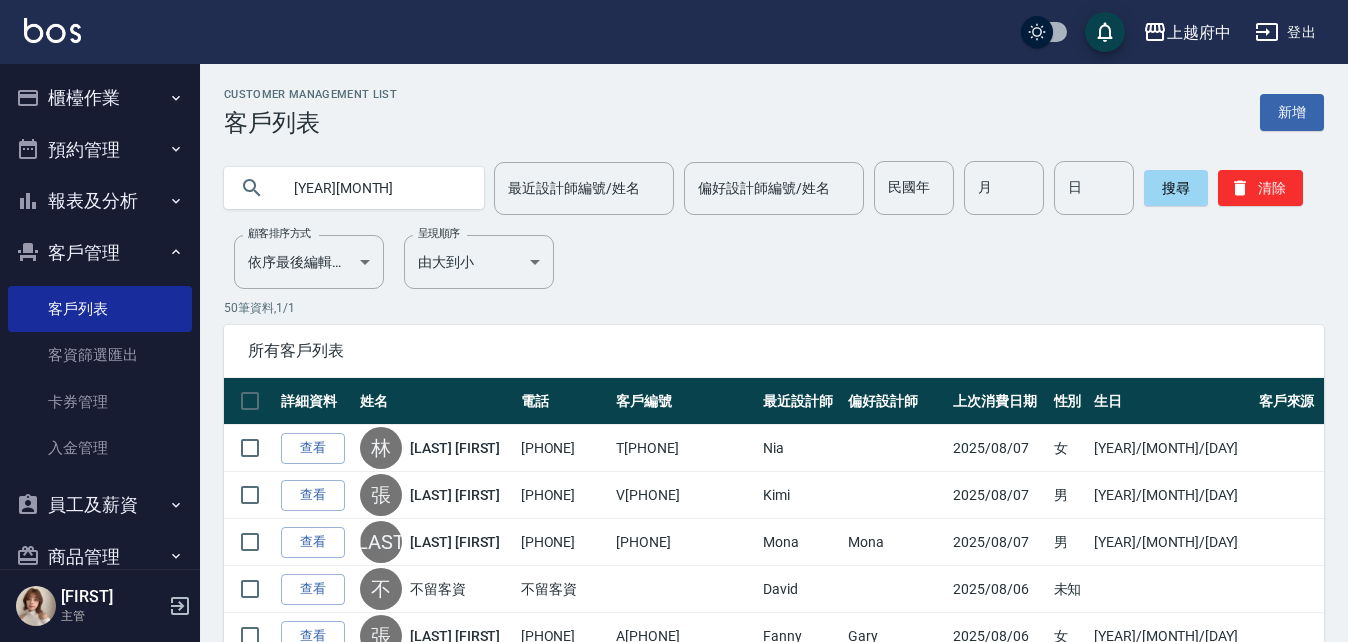 type on "[YEAR][MONTH]" 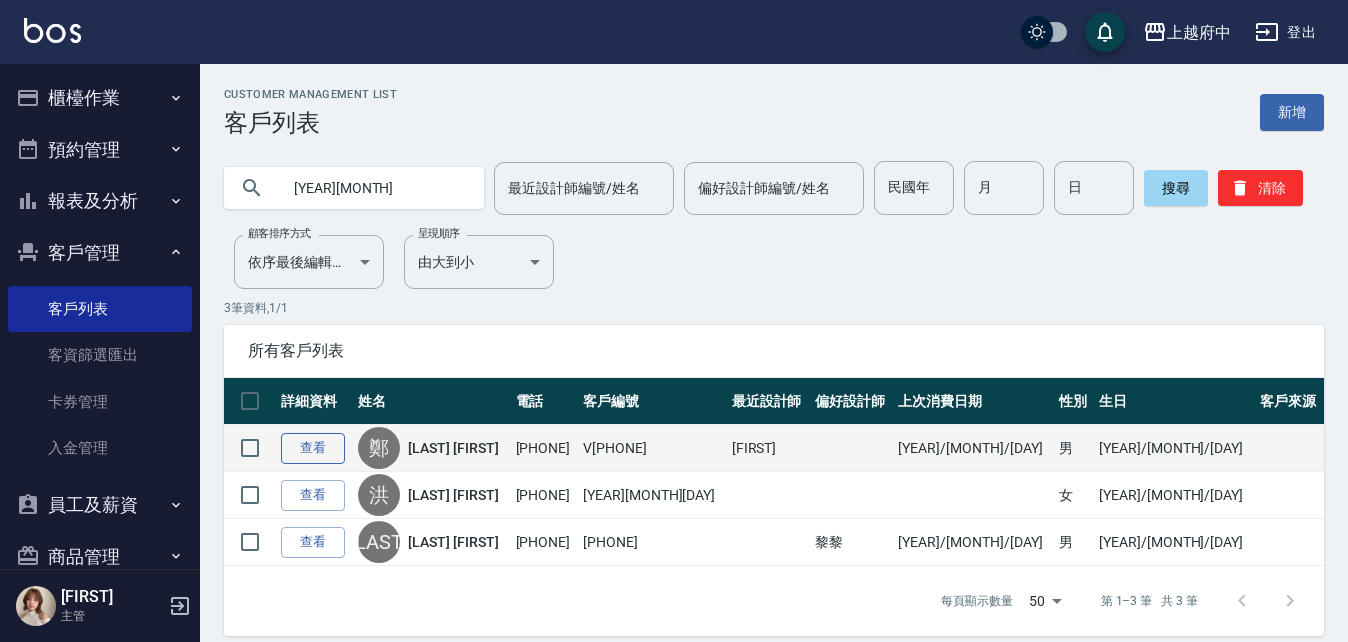 click on "查看" at bounding box center (313, 448) 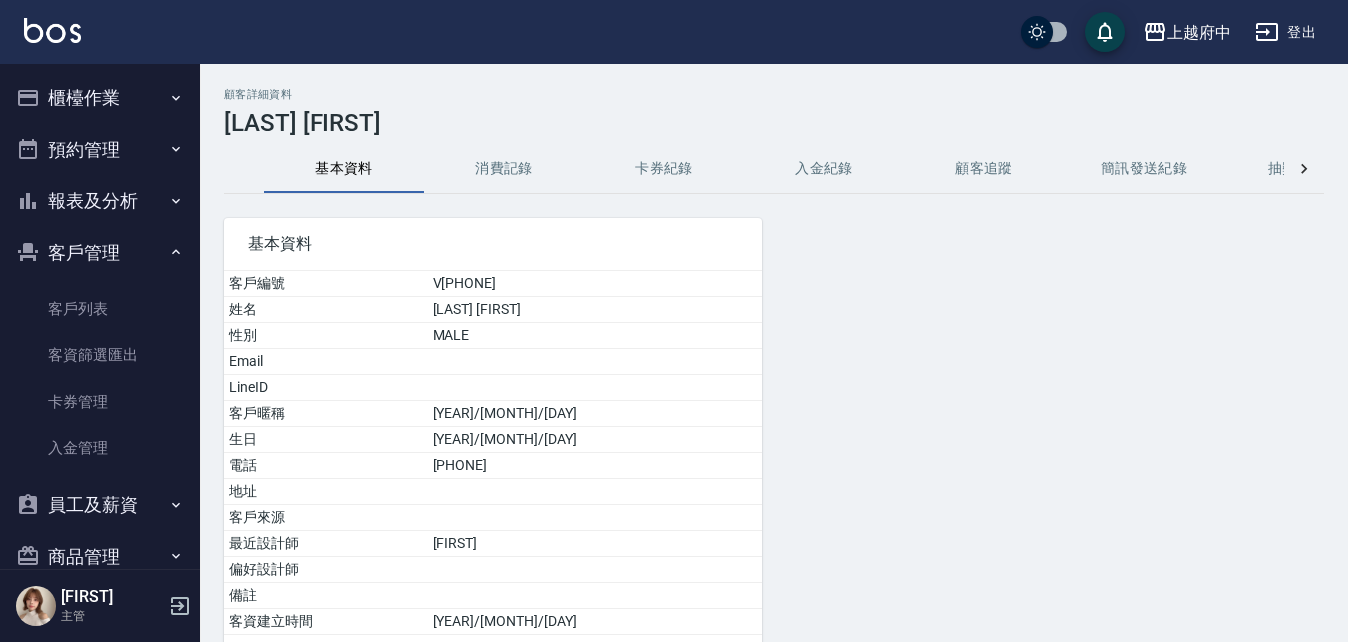 click on "消費記錄" at bounding box center [504, 169] 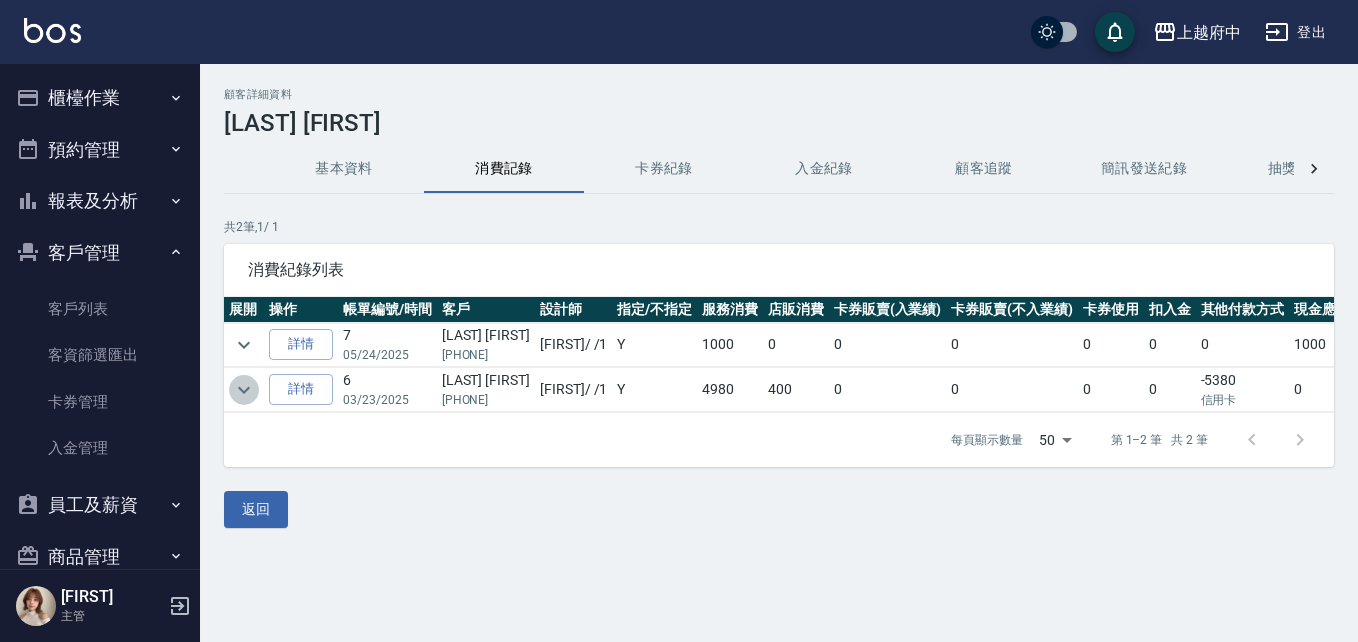 click 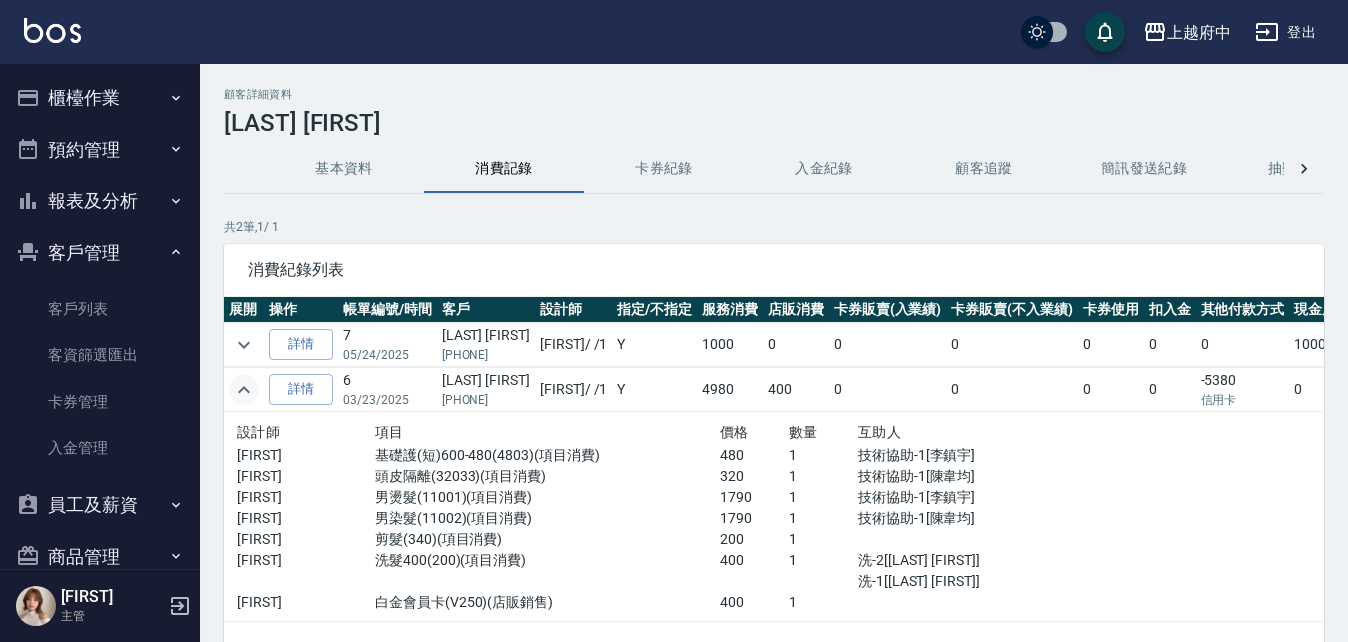 click on "基本資料" at bounding box center (344, 169) 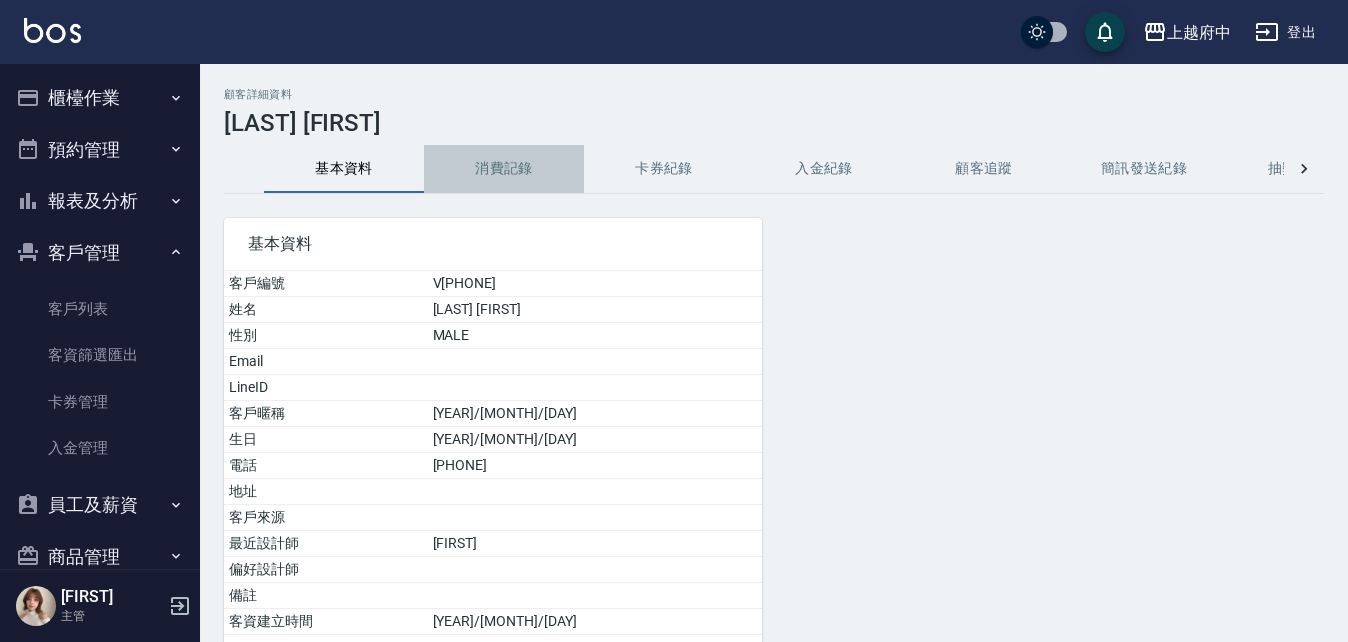 click on "消費記錄" at bounding box center [504, 169] 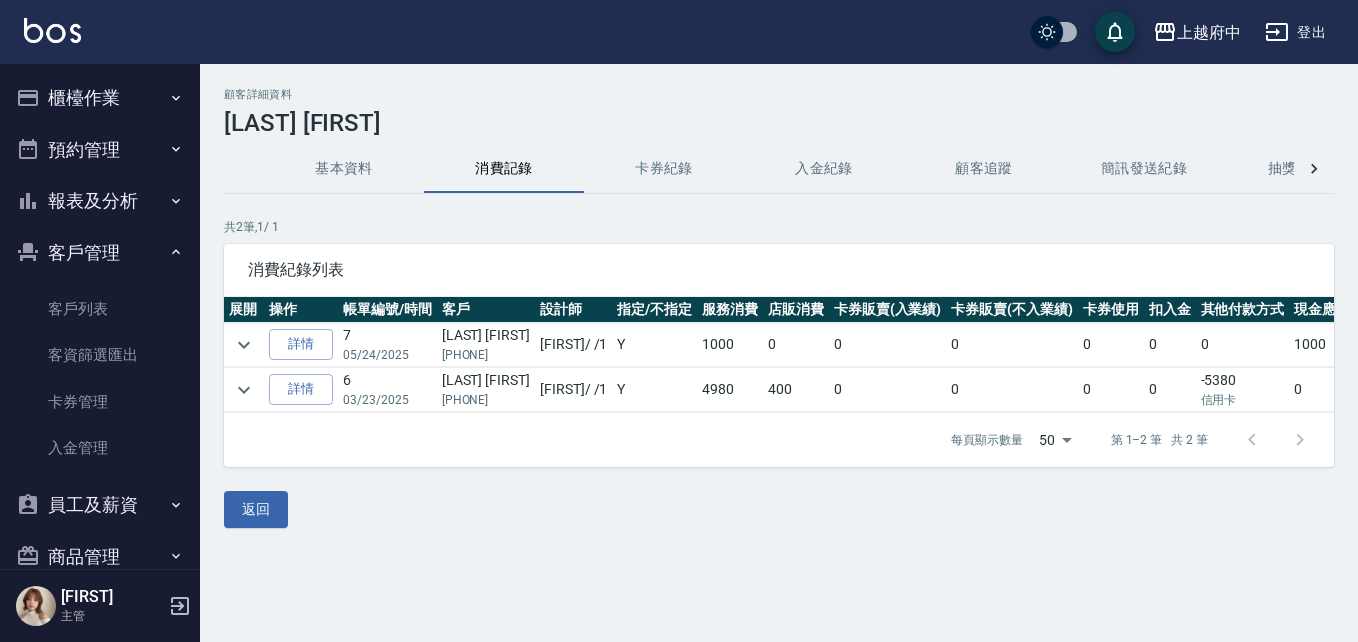 click at bounding box center [244, 390] 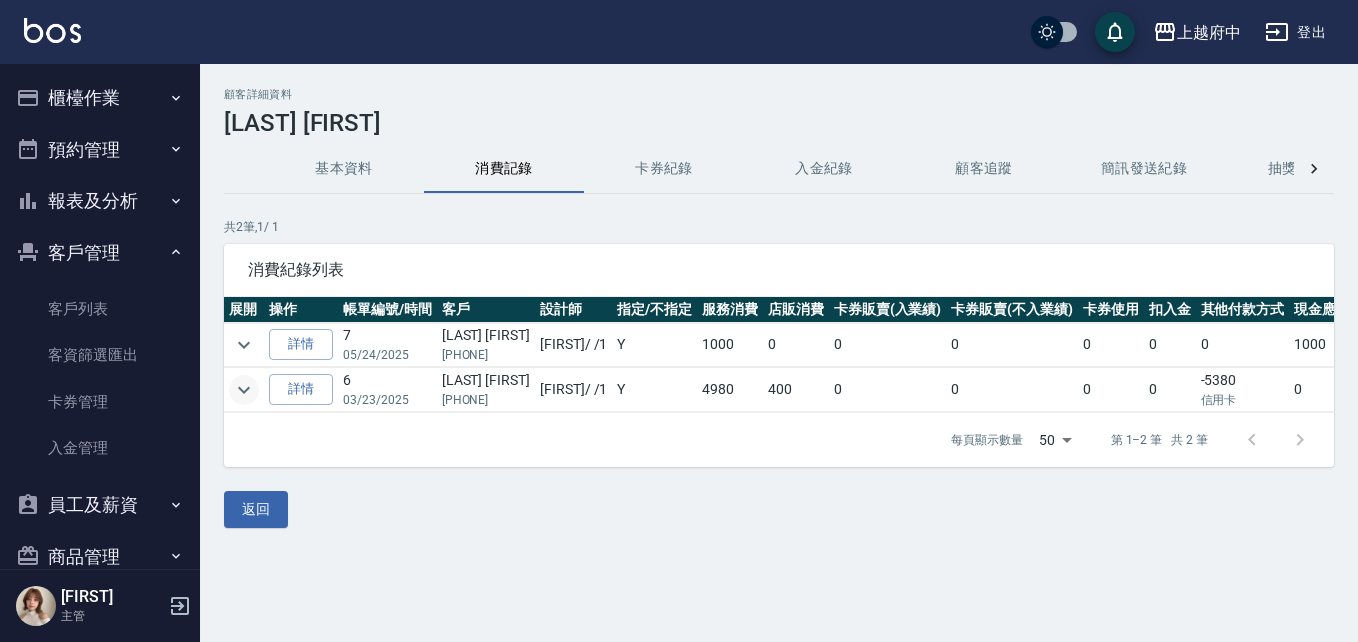 click 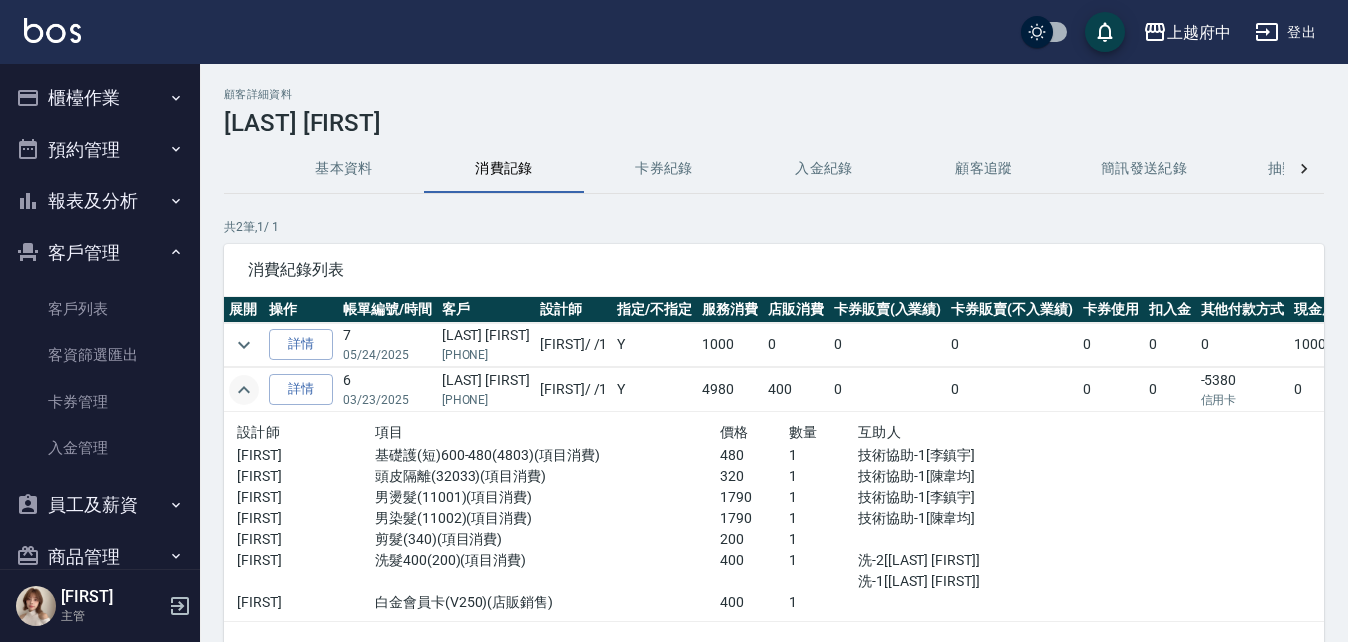 click 